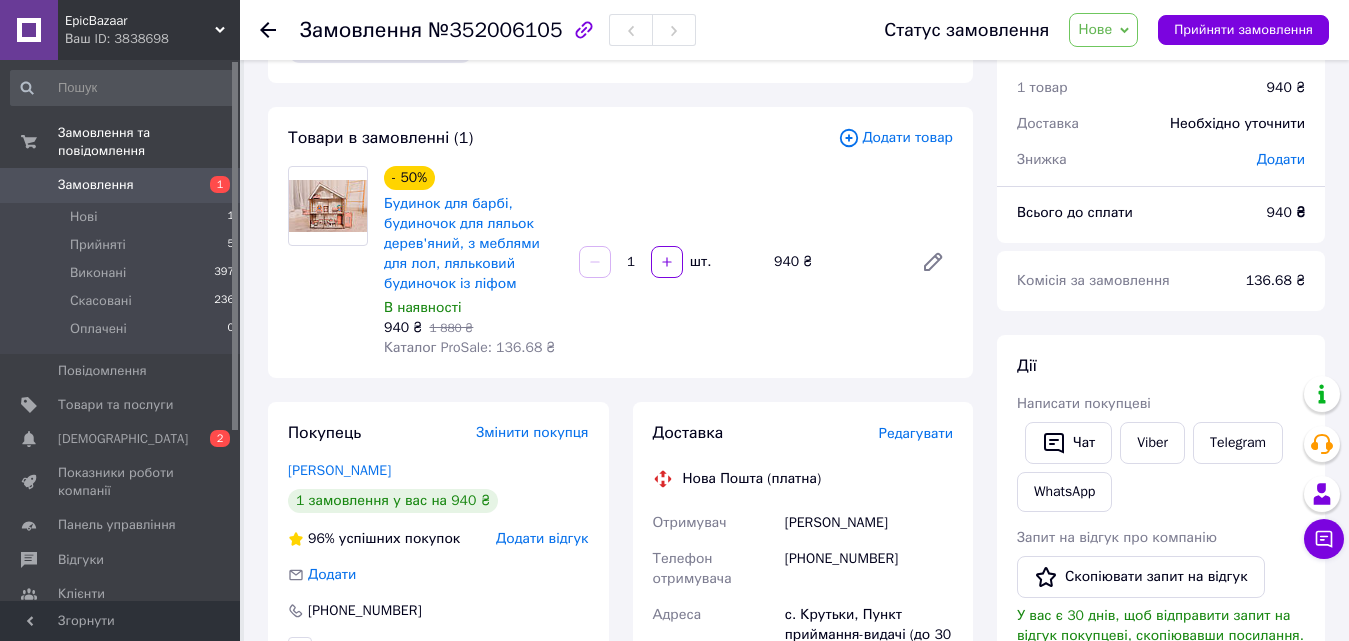 scroll, scrollTop: 100, scrollLeft: 0, axis: vertical 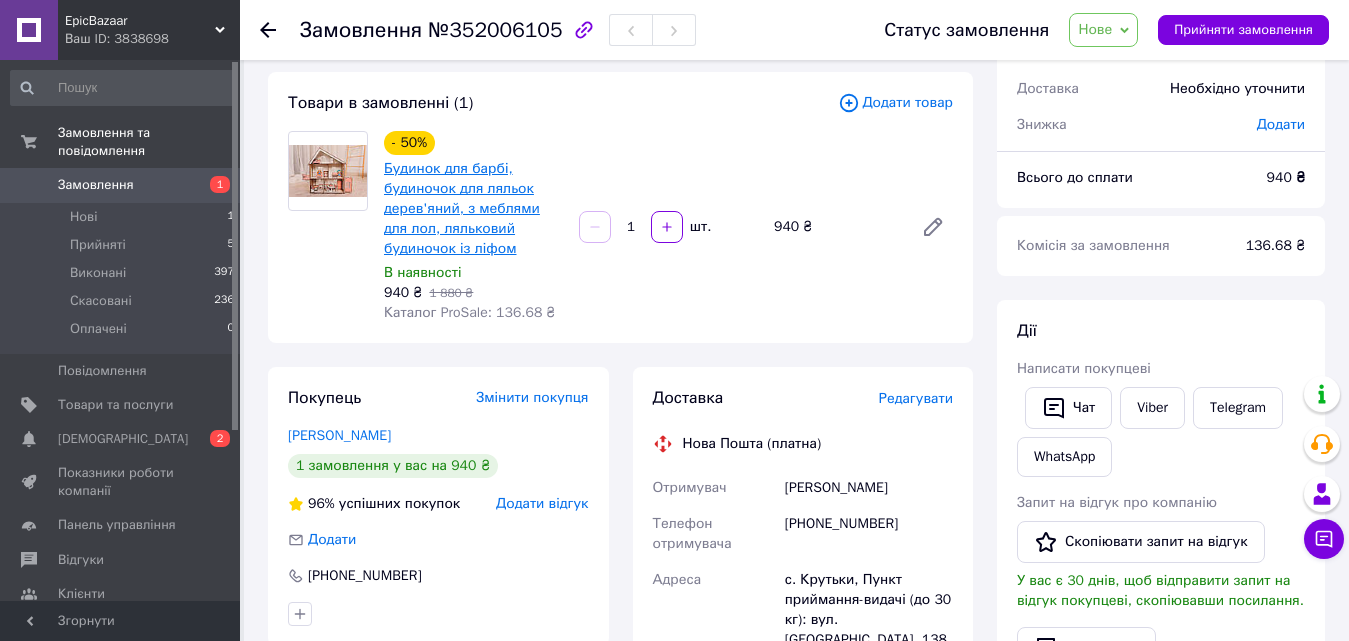 click on "Будинок для барбі, будиночок для ляльок дерев'яний, з меблями для лол, ляльковий будиночок із ліфом" at bounding box center [462, 208] 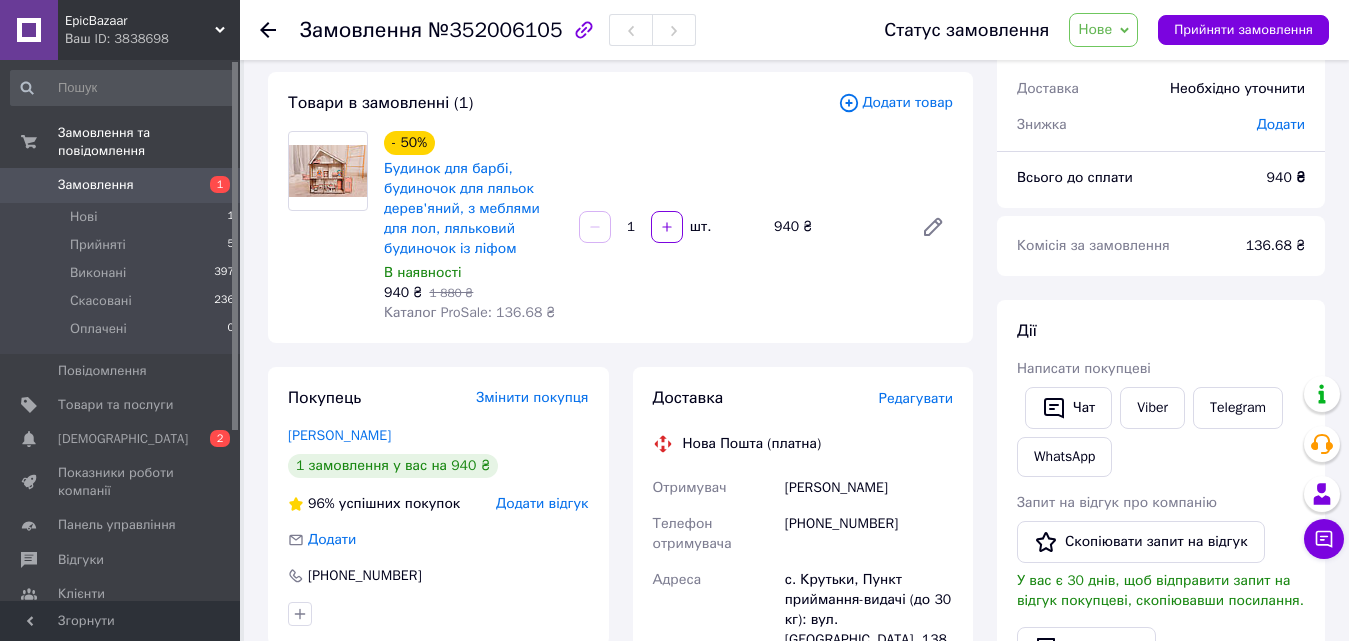 click on "1" at bounding box center [212, 185] 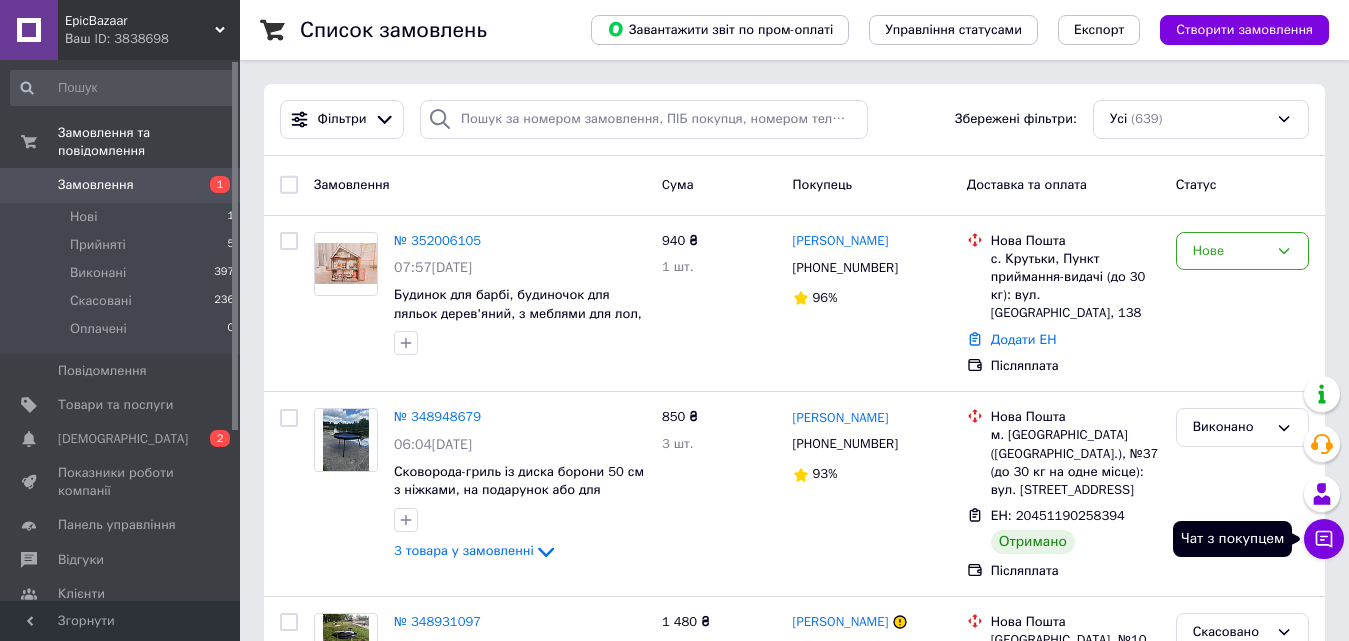 click 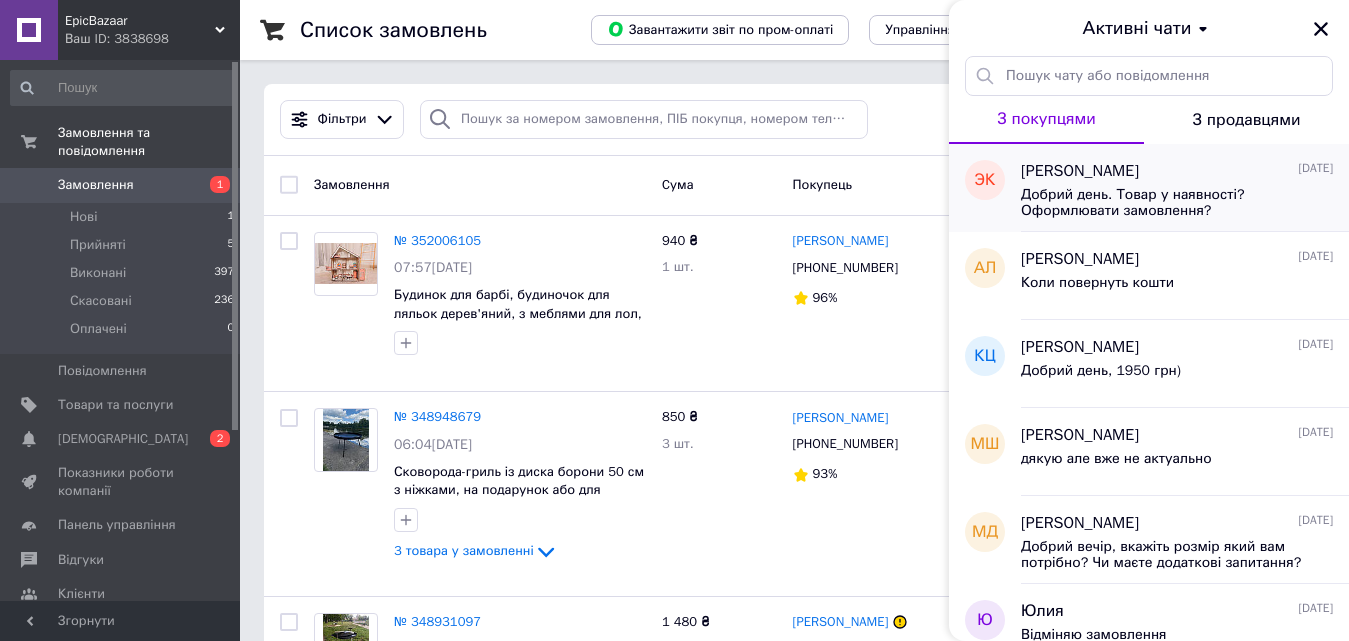 click on "Добрий день. Товар у наявності? Оформлювати замовлення?" at bounding box center [1163, 203] 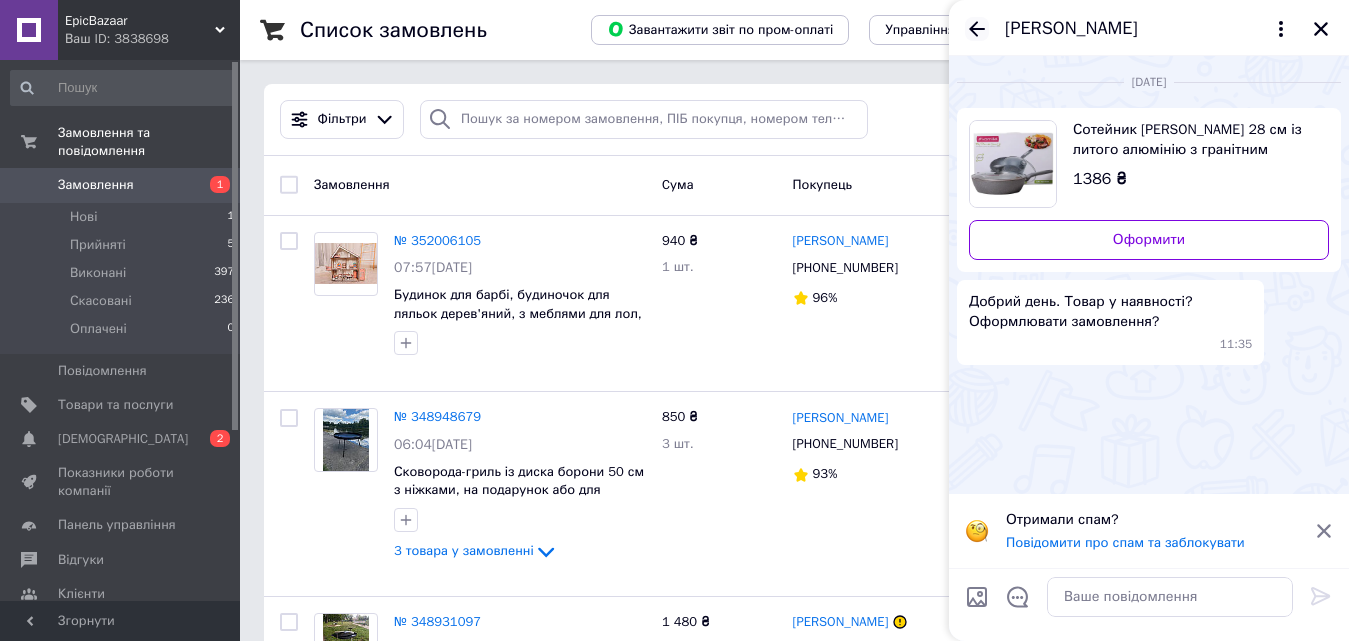 click 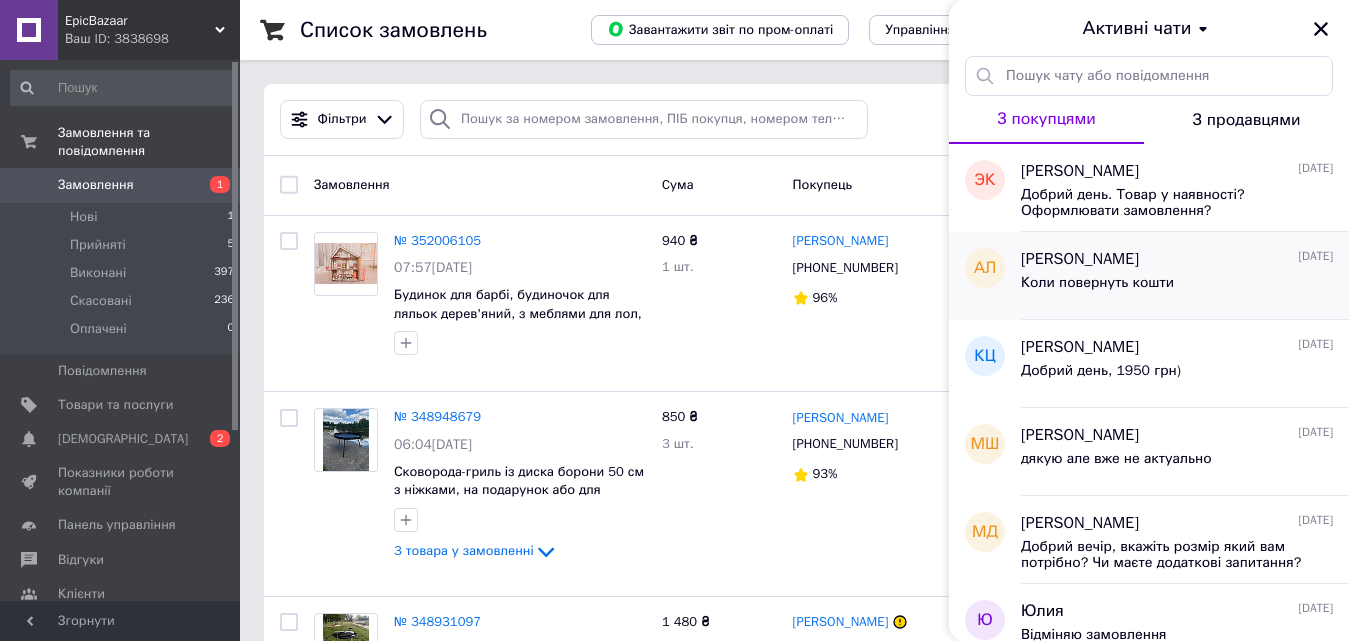 click on "[PERSON_NAME] [DATE]" at bounding box center (1177, 259) 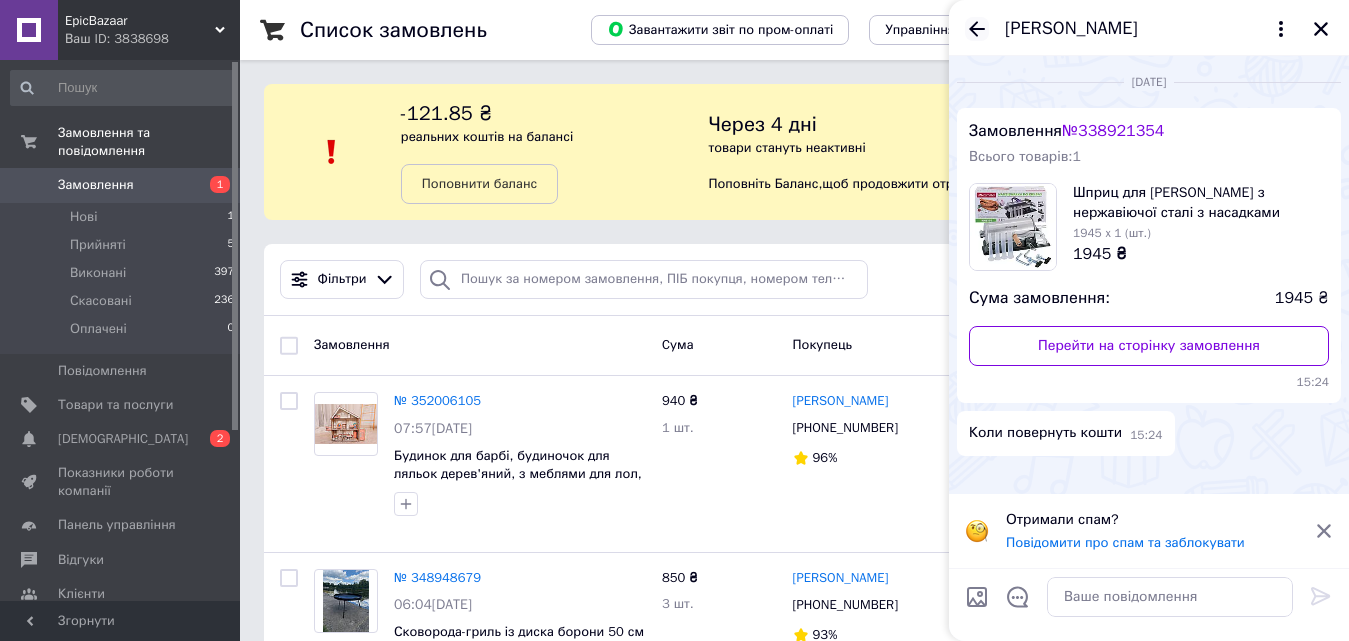 click 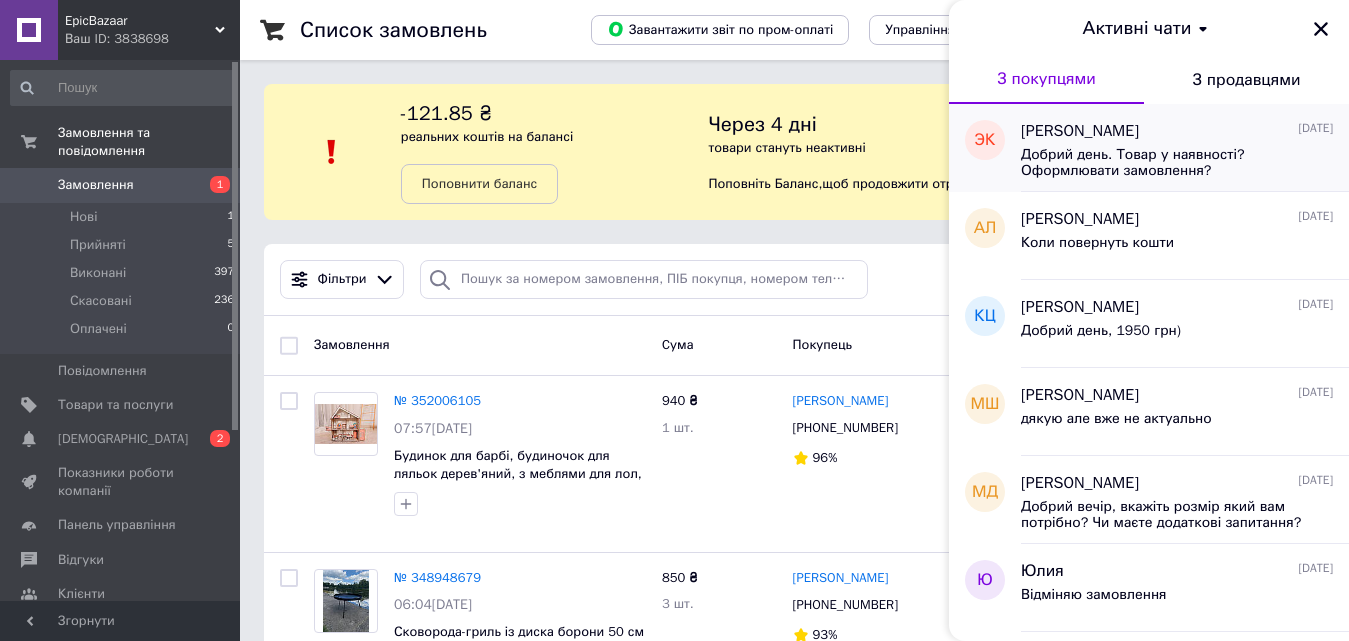 scroll, scrollTop: 100, scrollLeft: 0, axis: vertical 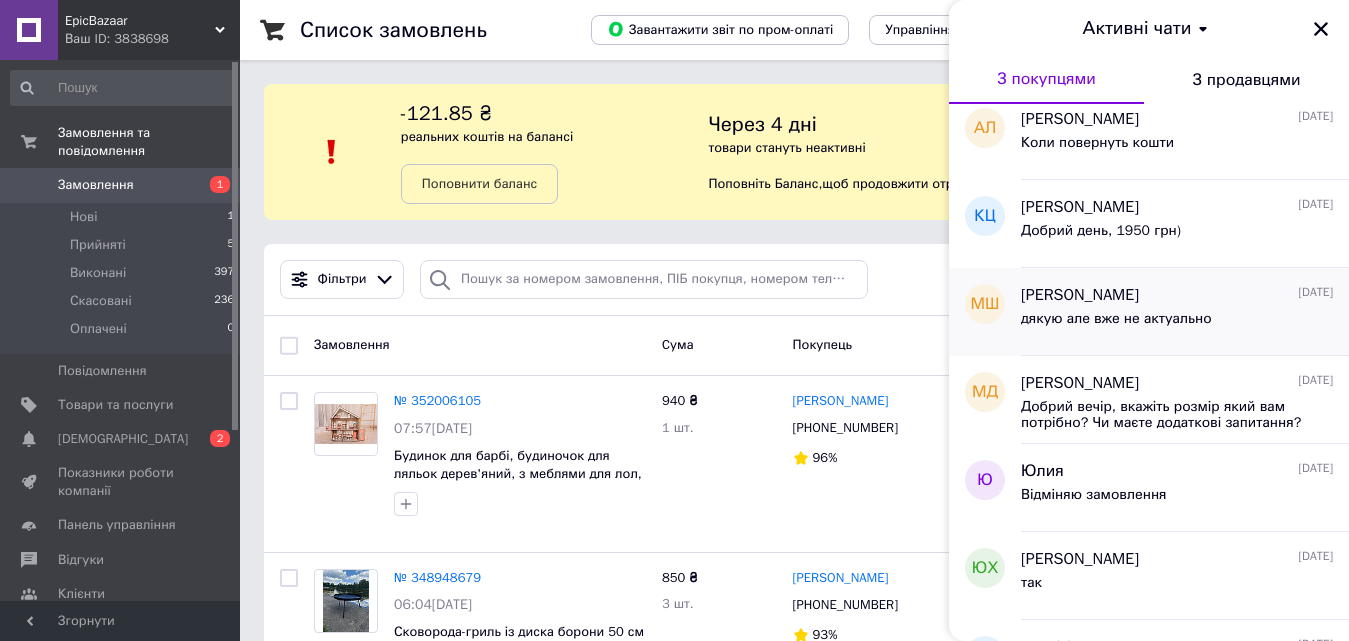 click on "[PERSON_NAME]" at bounding box center (1080, 295) 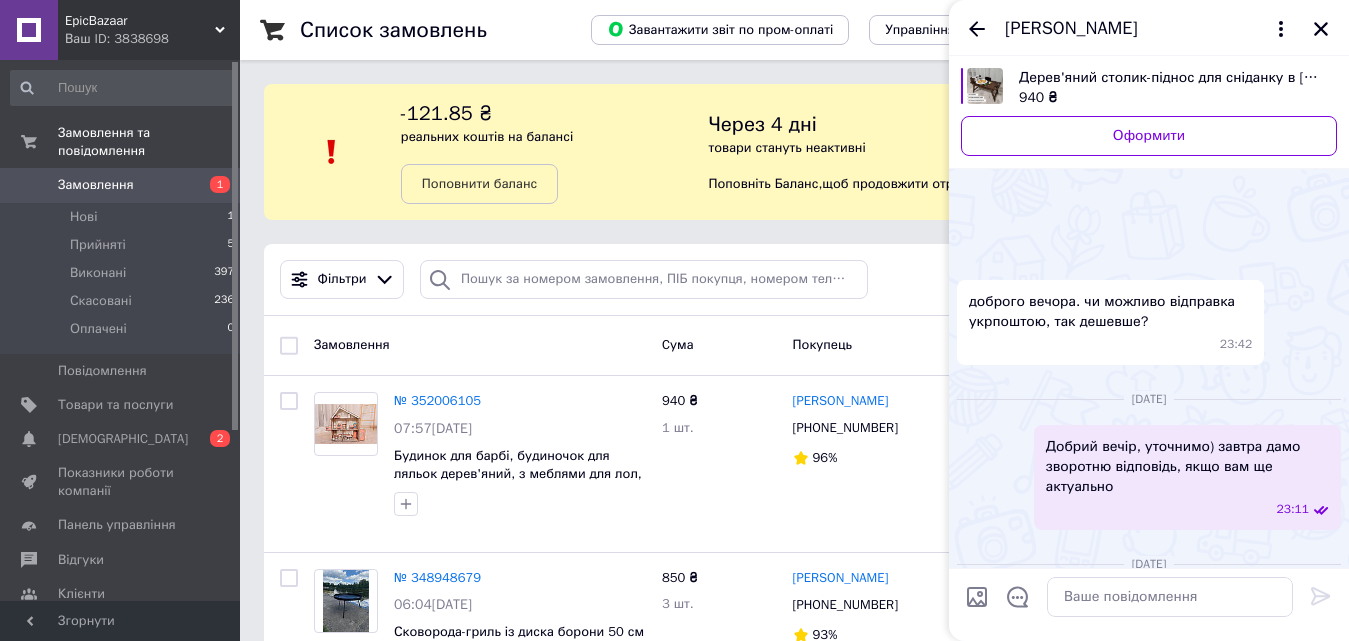scroll, scrollTop: 75, scrollLeft: 0, axis: vertical 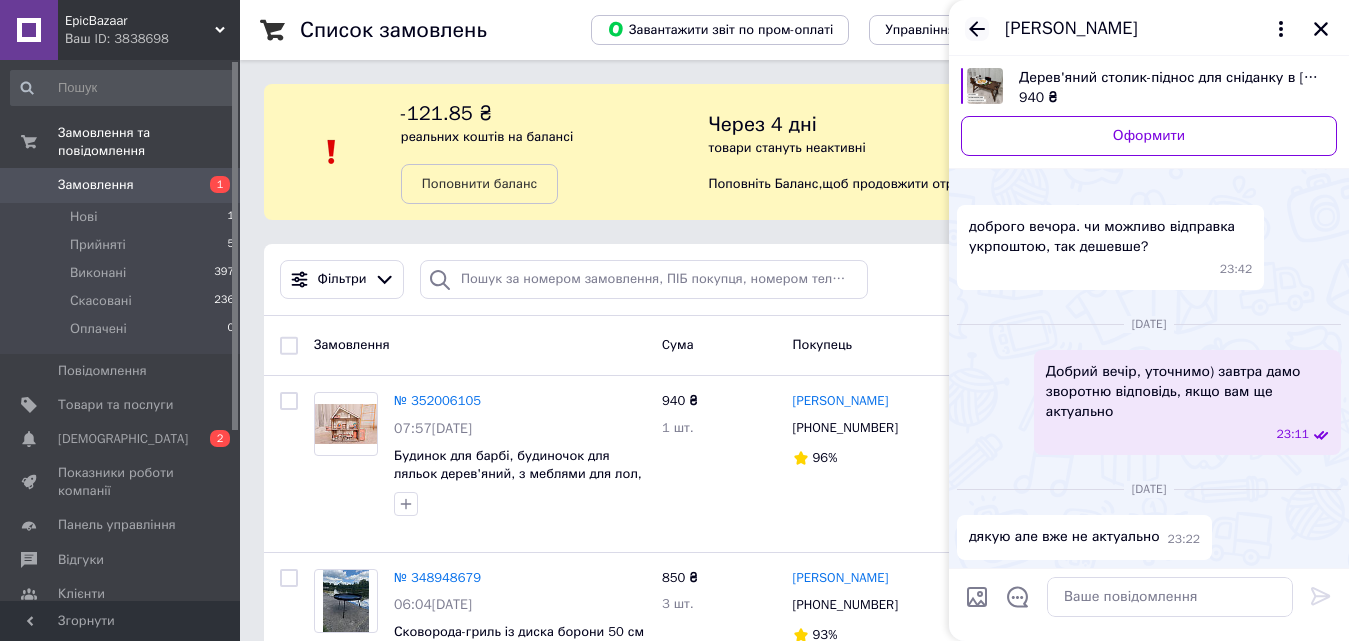 click 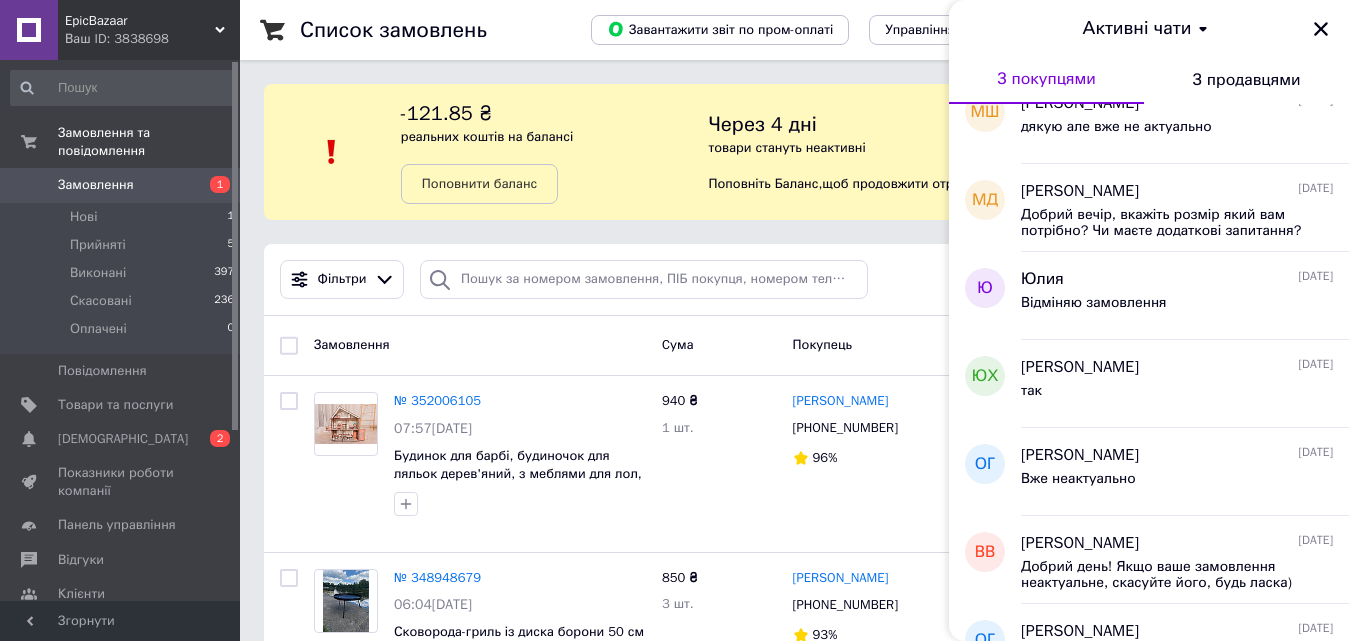 scroll, scrollTop: 300, scrollLeft: 0, axis: vertical 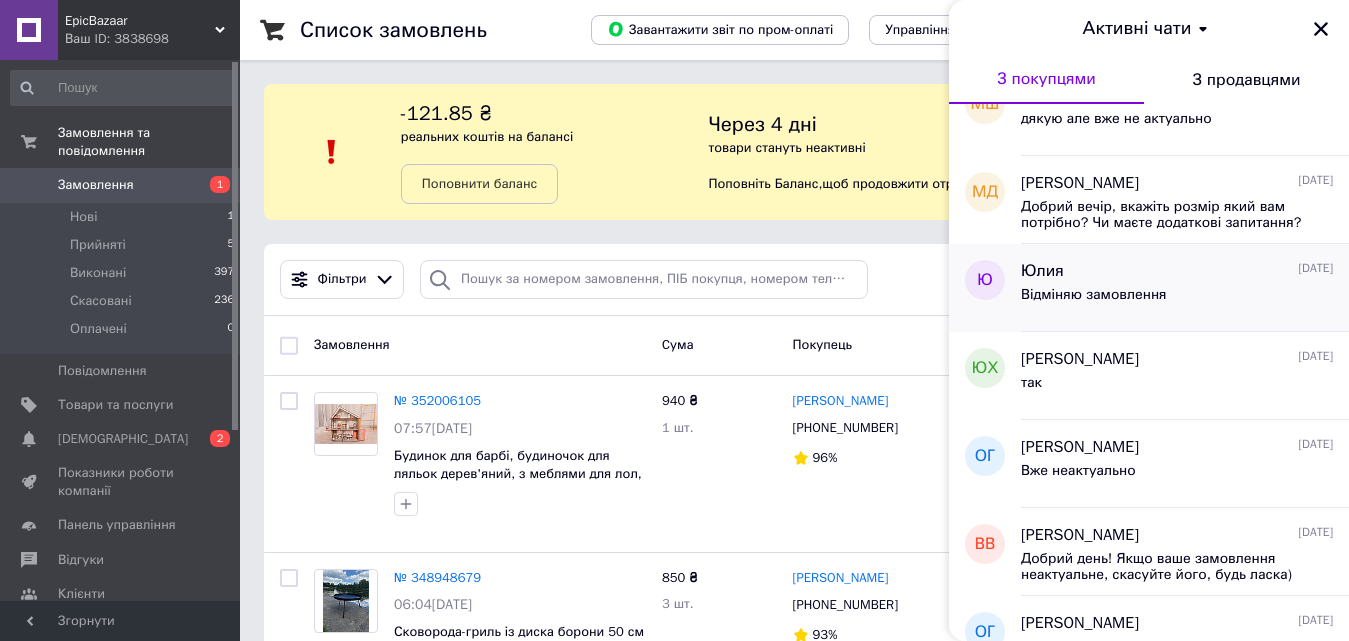 click on "[PERSON_NAME] [DATE]" at bounding box center [1177, 271] 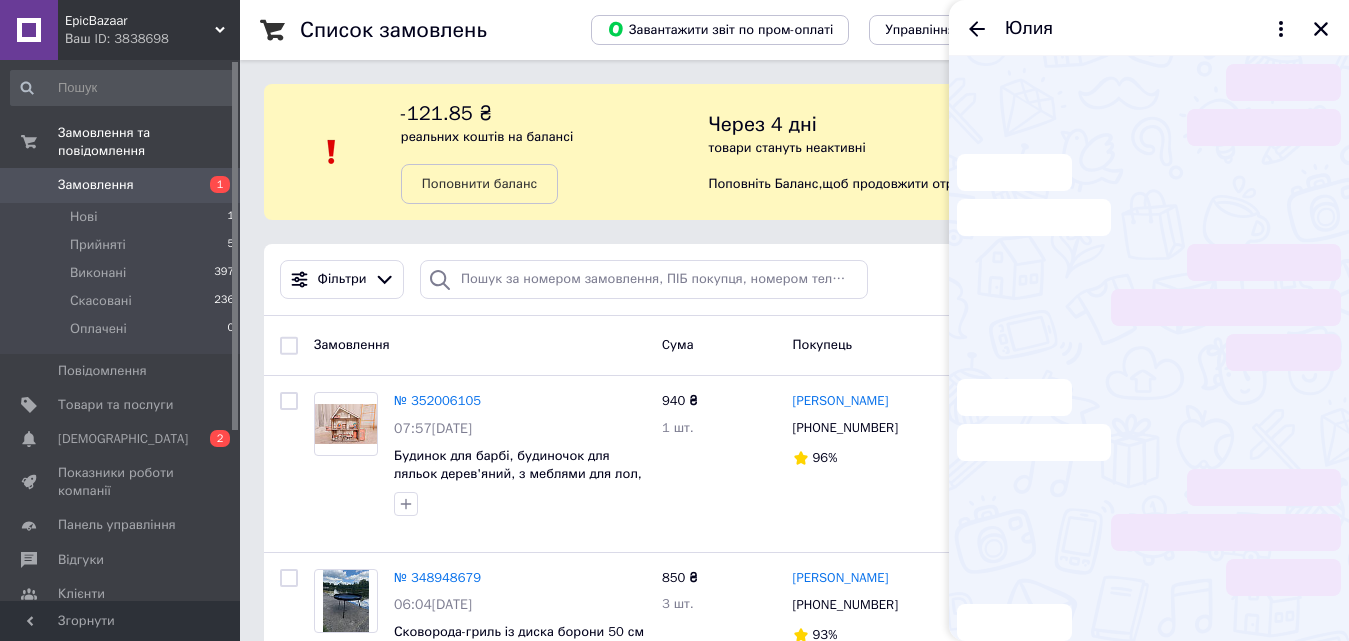 scroll, scrollTop: 2, scrollLeft: 0, axis: vertical 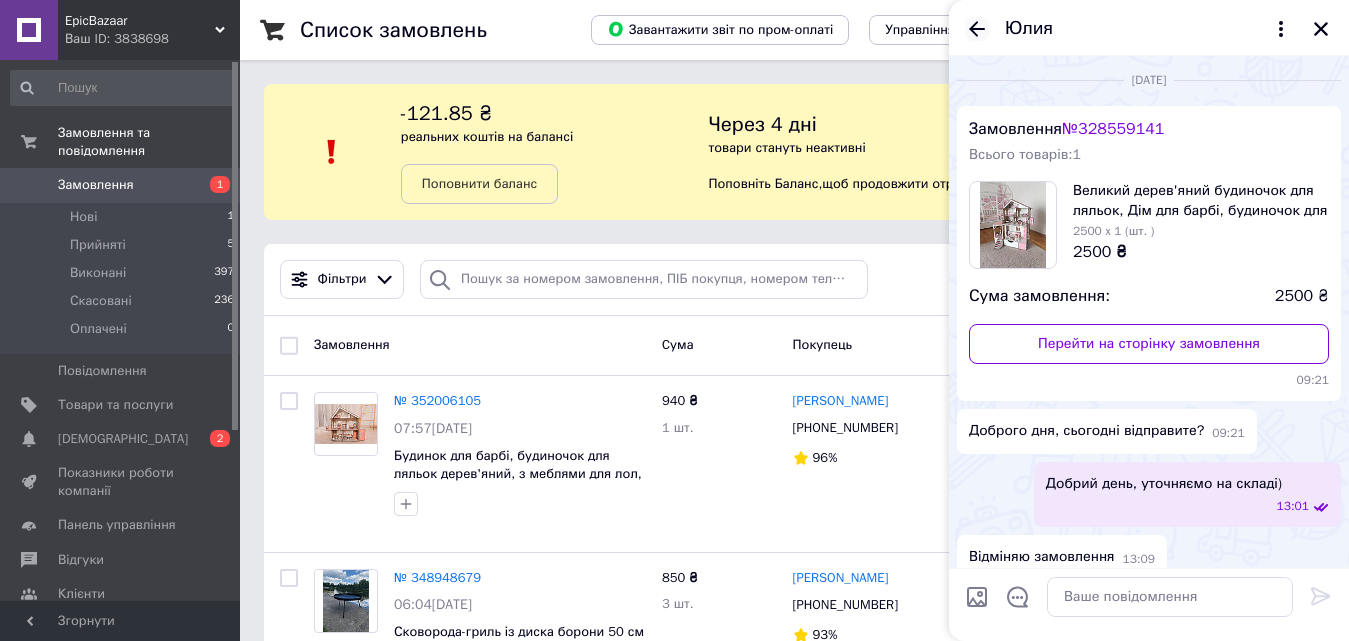 click 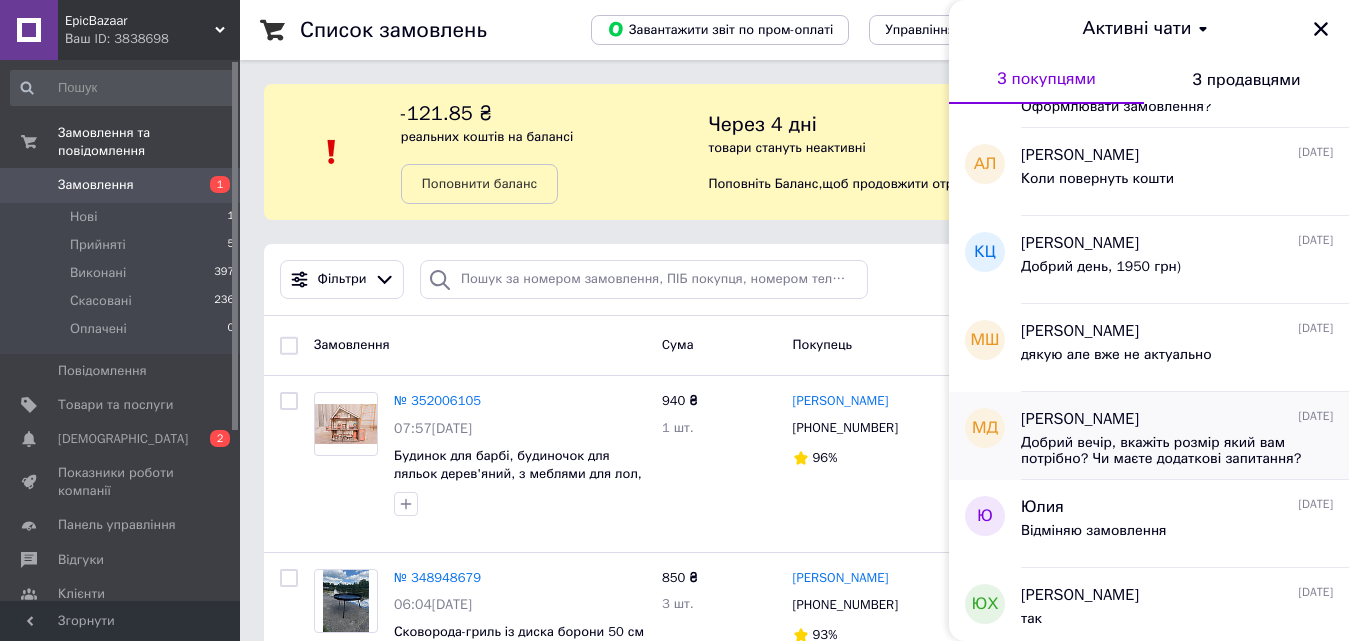 scroll, scrollTop: 100, scrollLeft: 0, axis: vertical 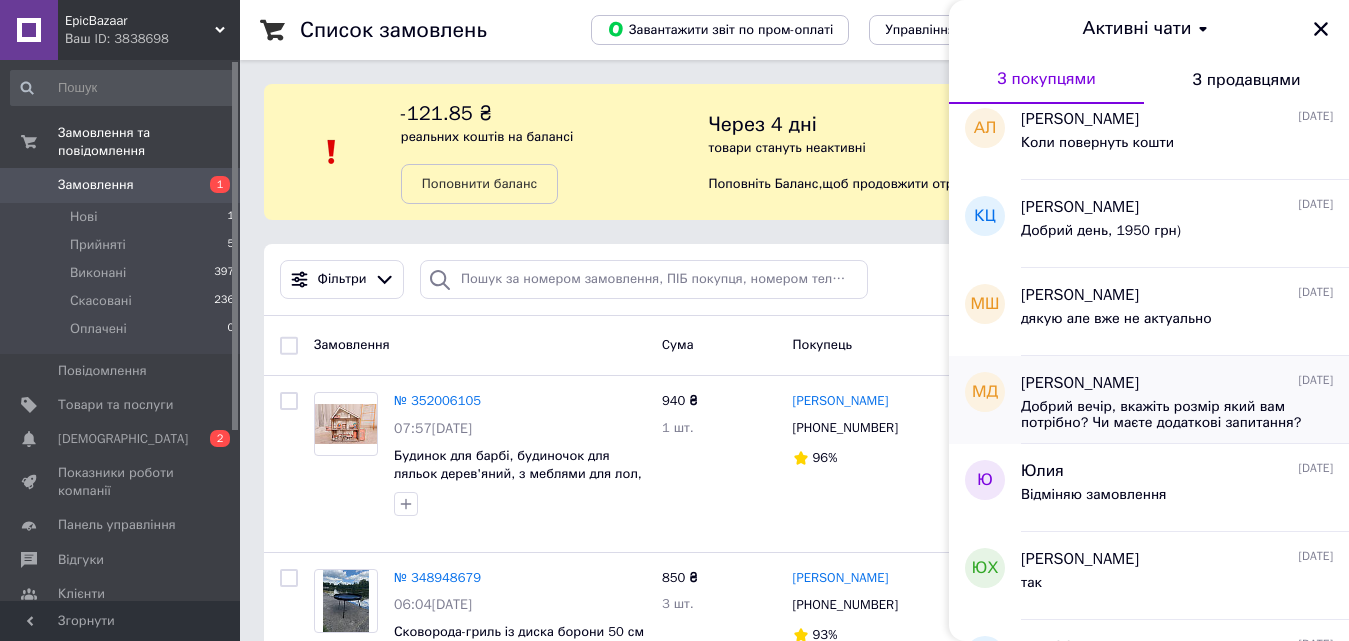 click on "[PERSON_NAME] [DATE]" at bounding box center [1177, 383] 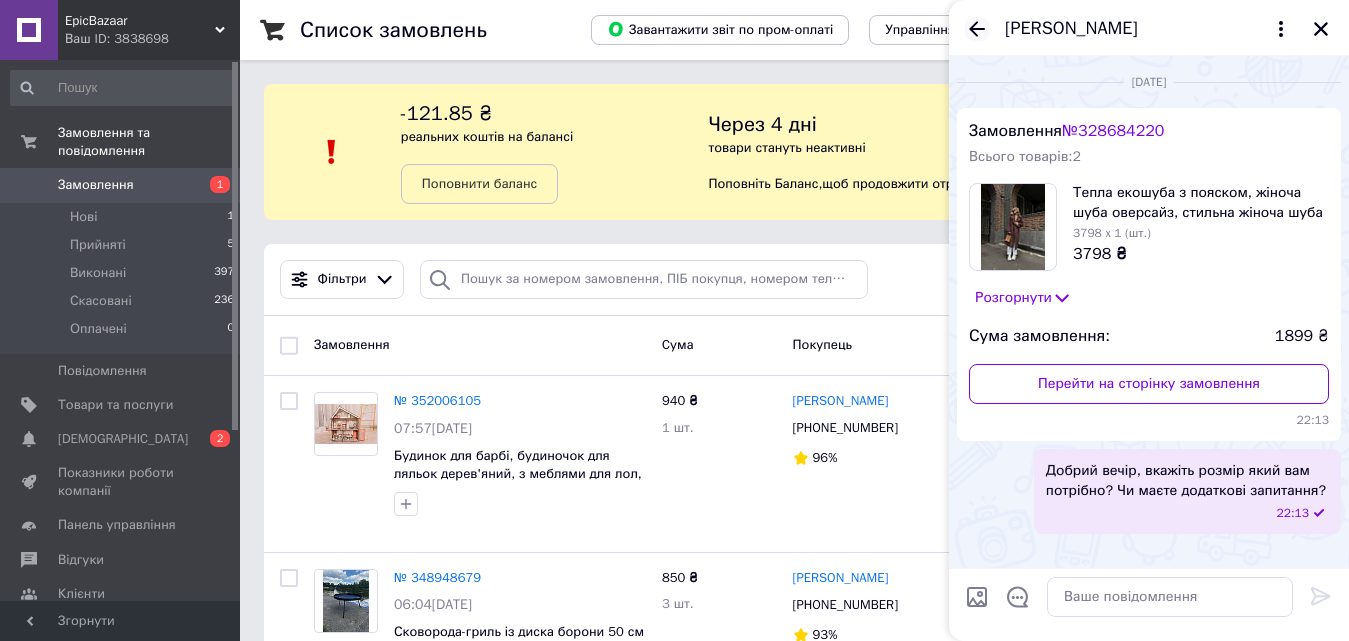 click 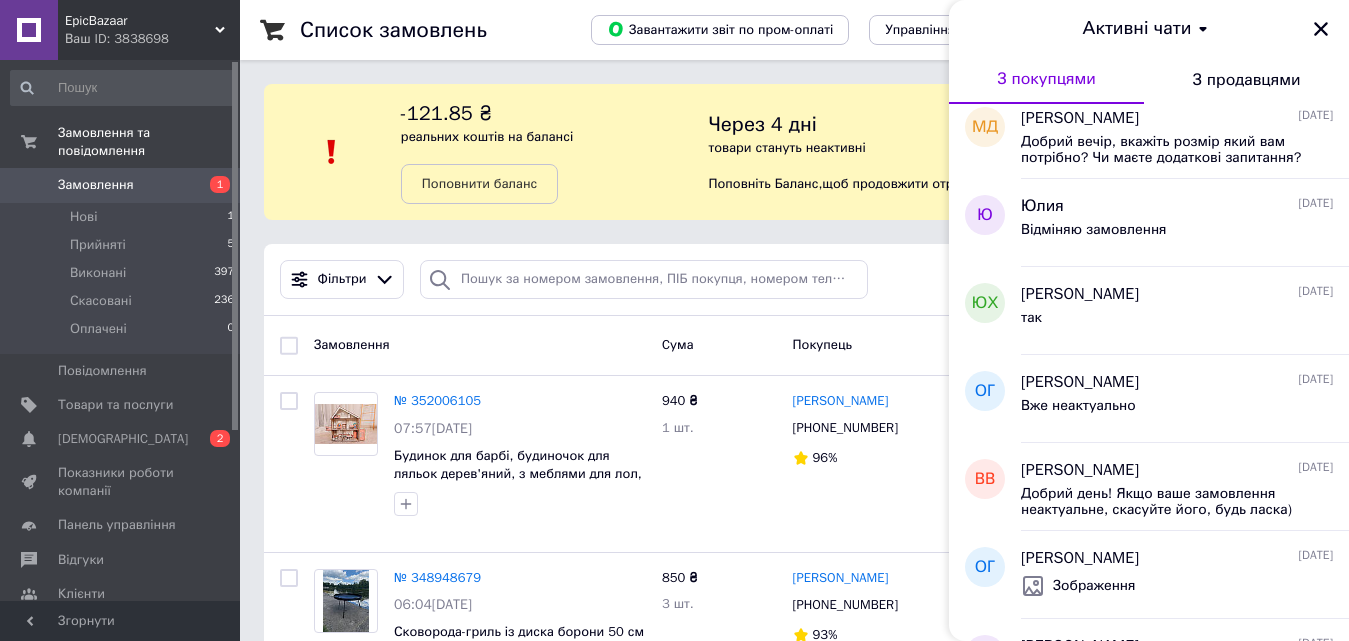 scroll, scrollTop: 400, scrollLeft: 0, axis: vertical 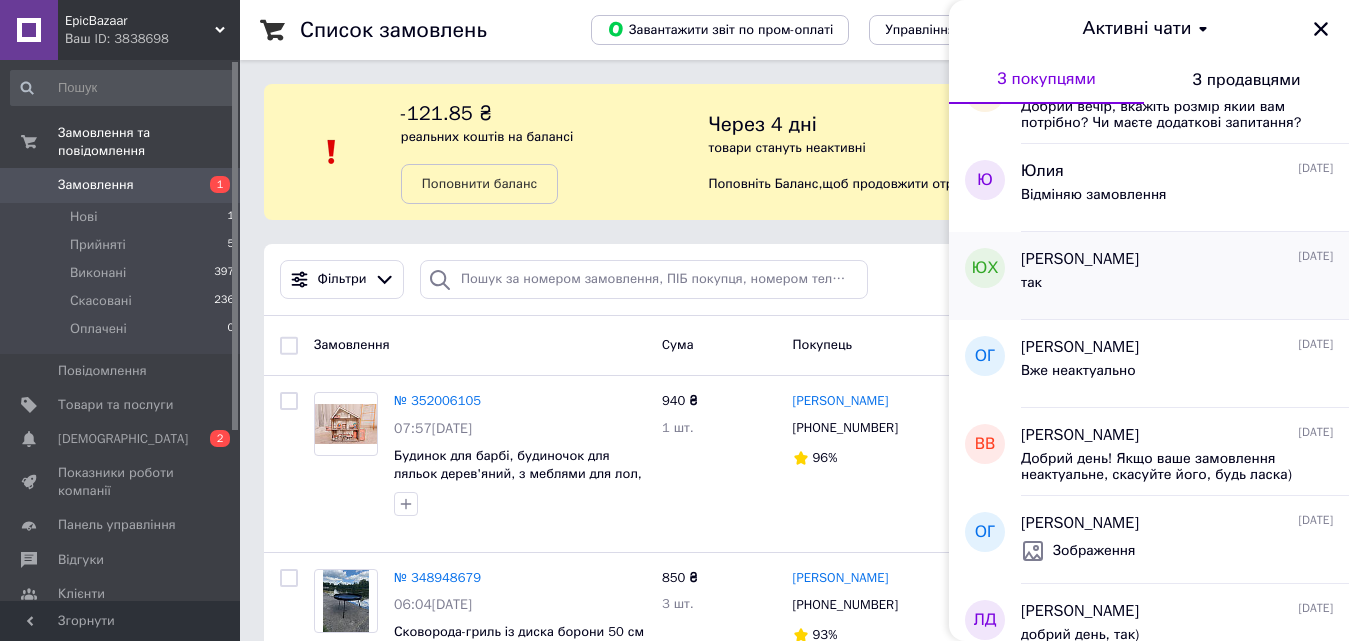 click on "так" at bounding box center [1177, 287] 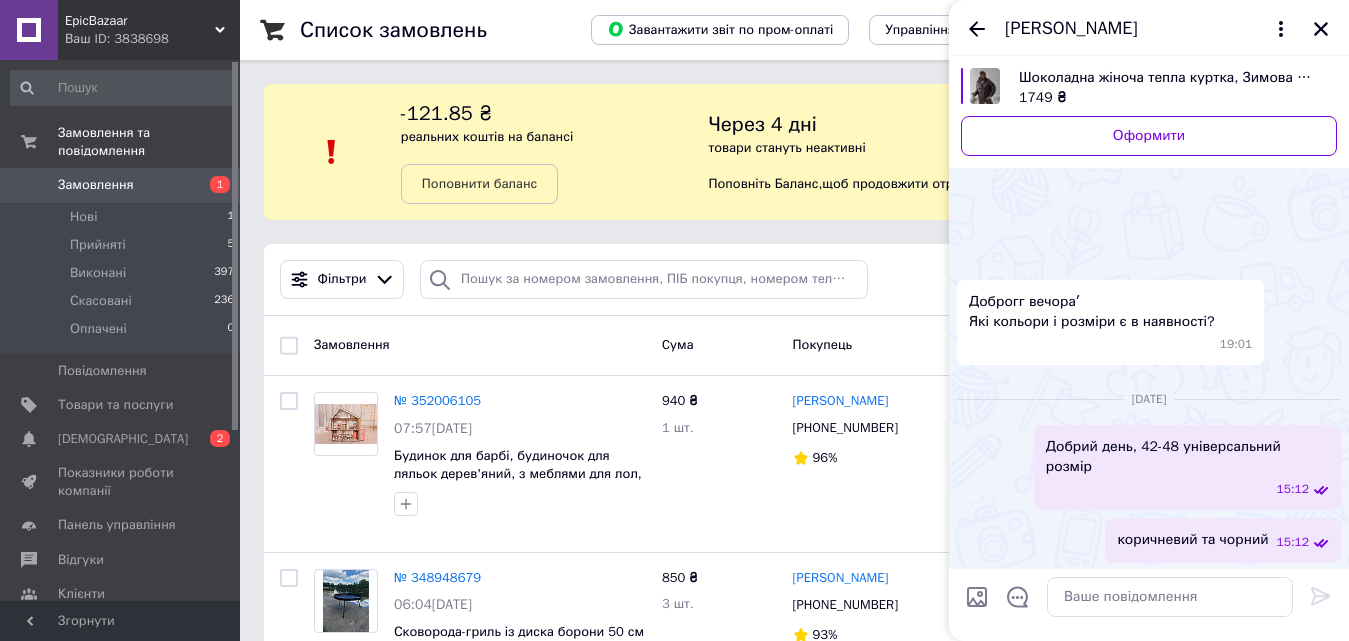 scroll, scrollTop: 320, scrollLeft: 0, axis: vertical 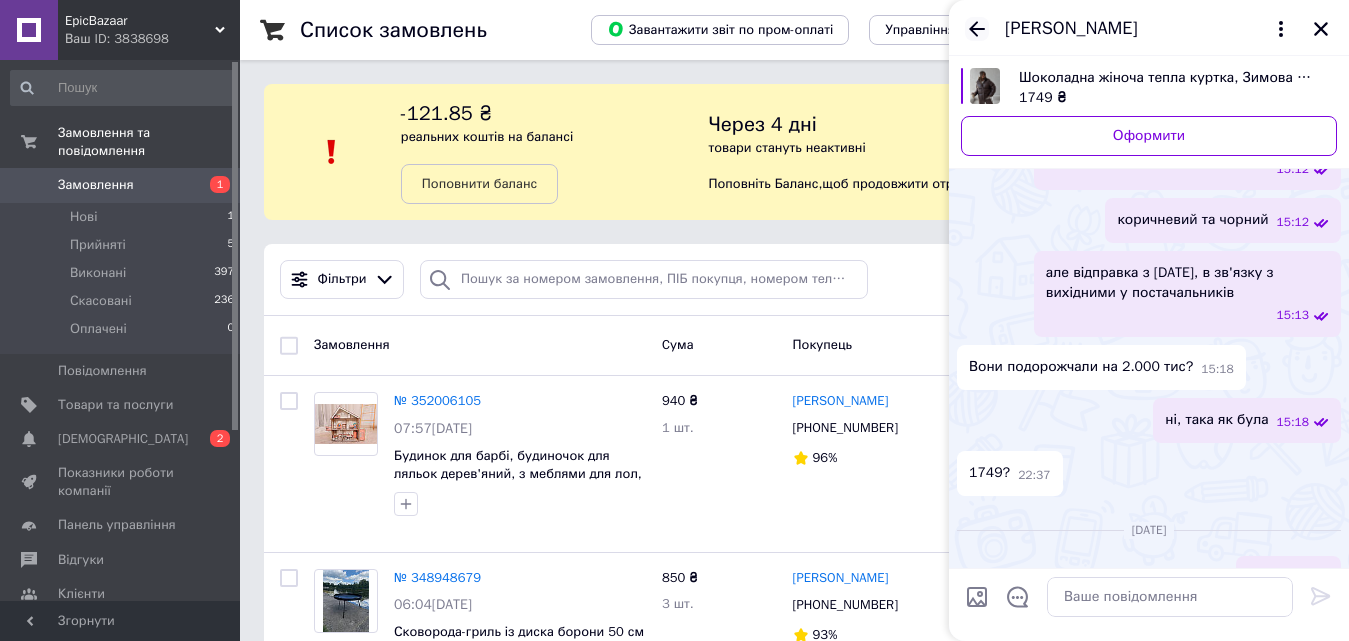click 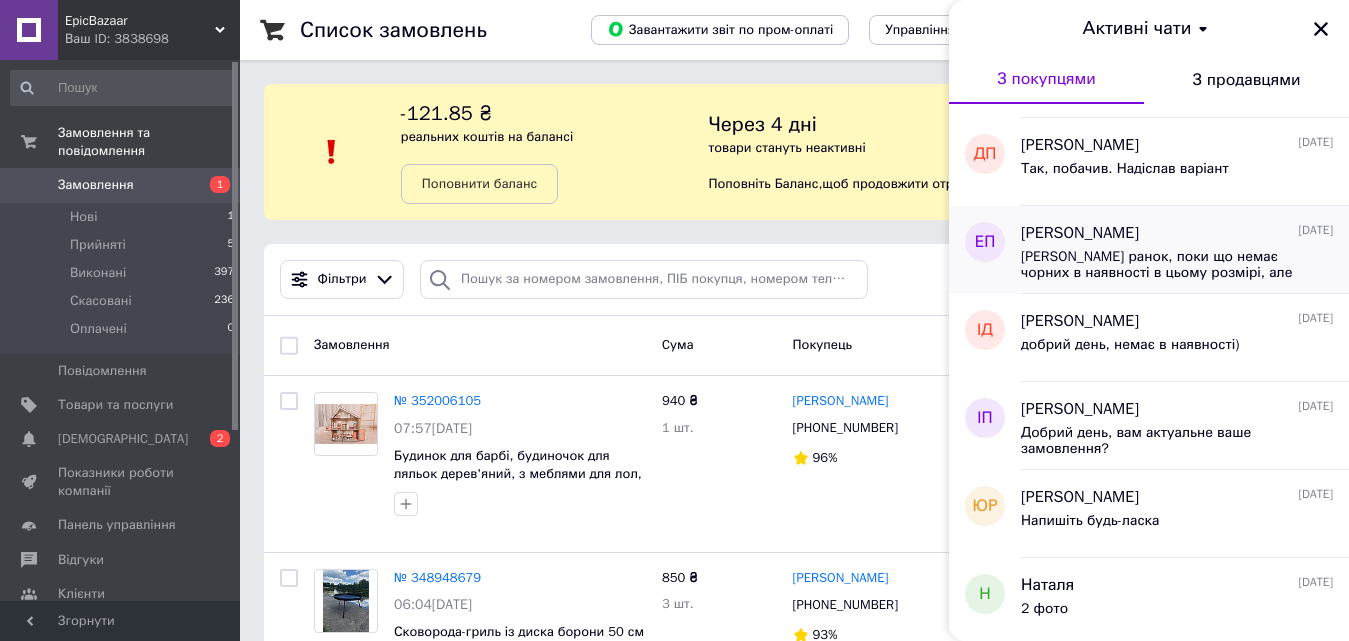 scroll, scrollTop: 1223, scrollLeft: 0, axis: vertical 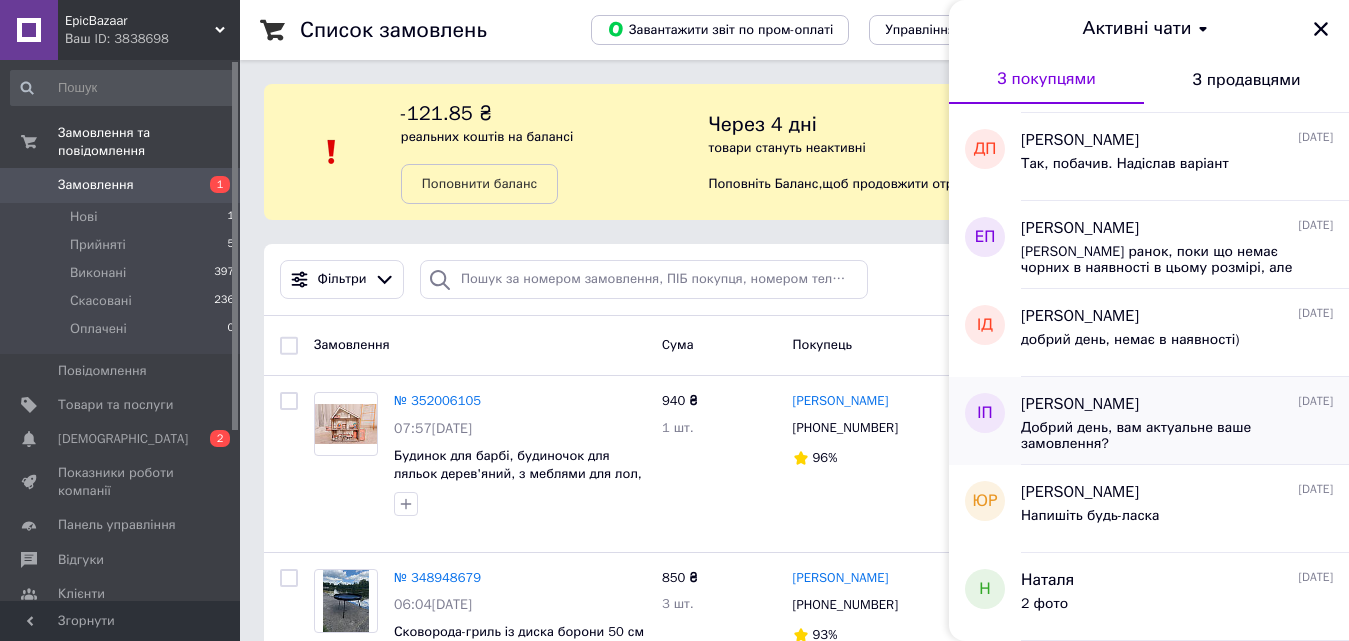click on "Добрий день, вам актуальне ваше замовлення?" at bounding box center [1163, 436] 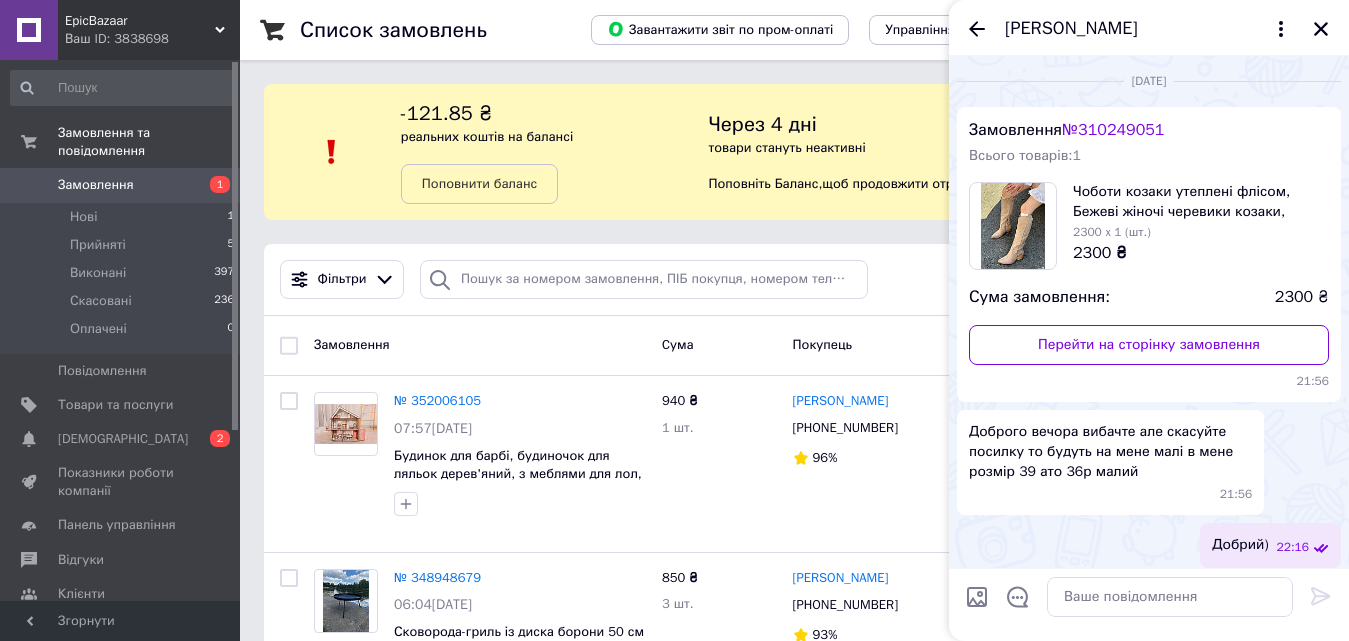 scroll, scrollTop: 0, scrollLeft: 0, axis: both 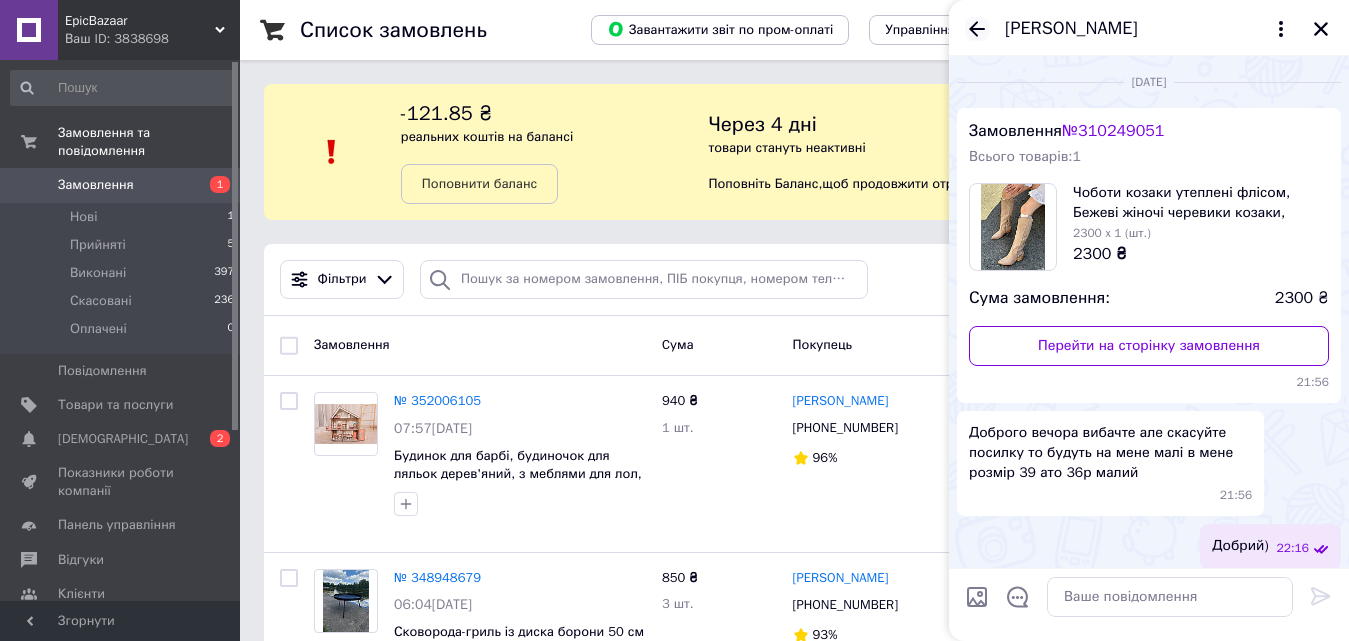 click 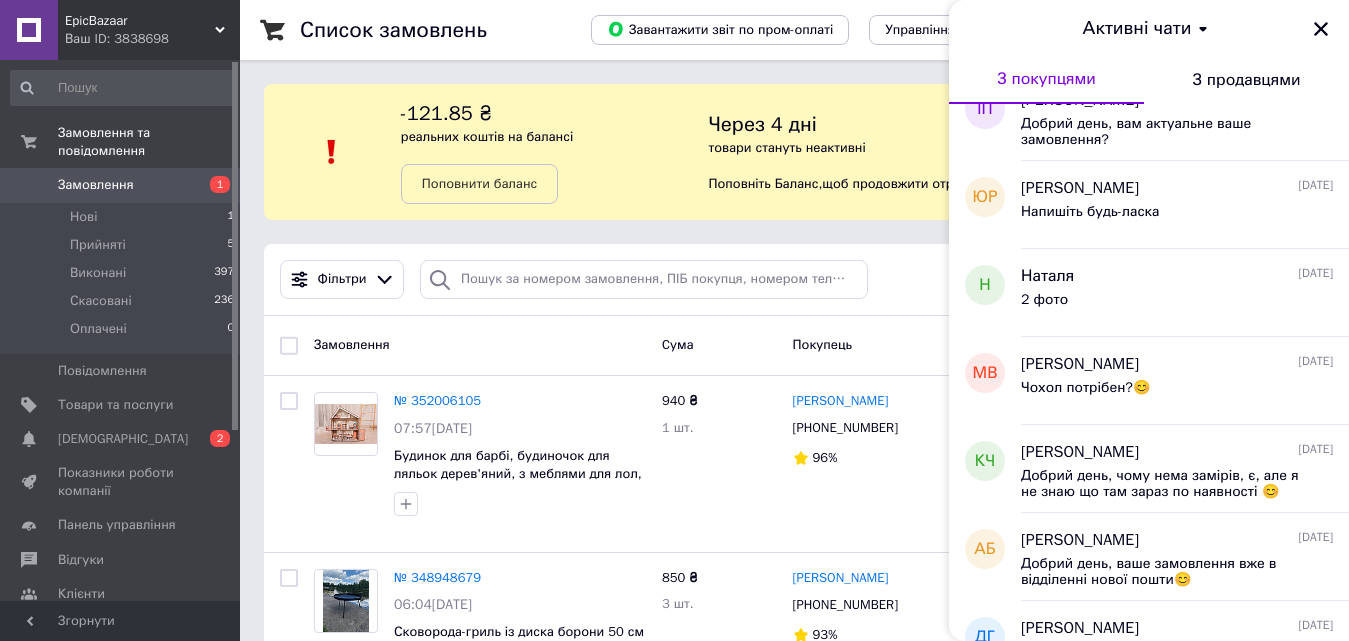 scroll, scrollTop: 1800, scrollLeft: 0, axis: vertical 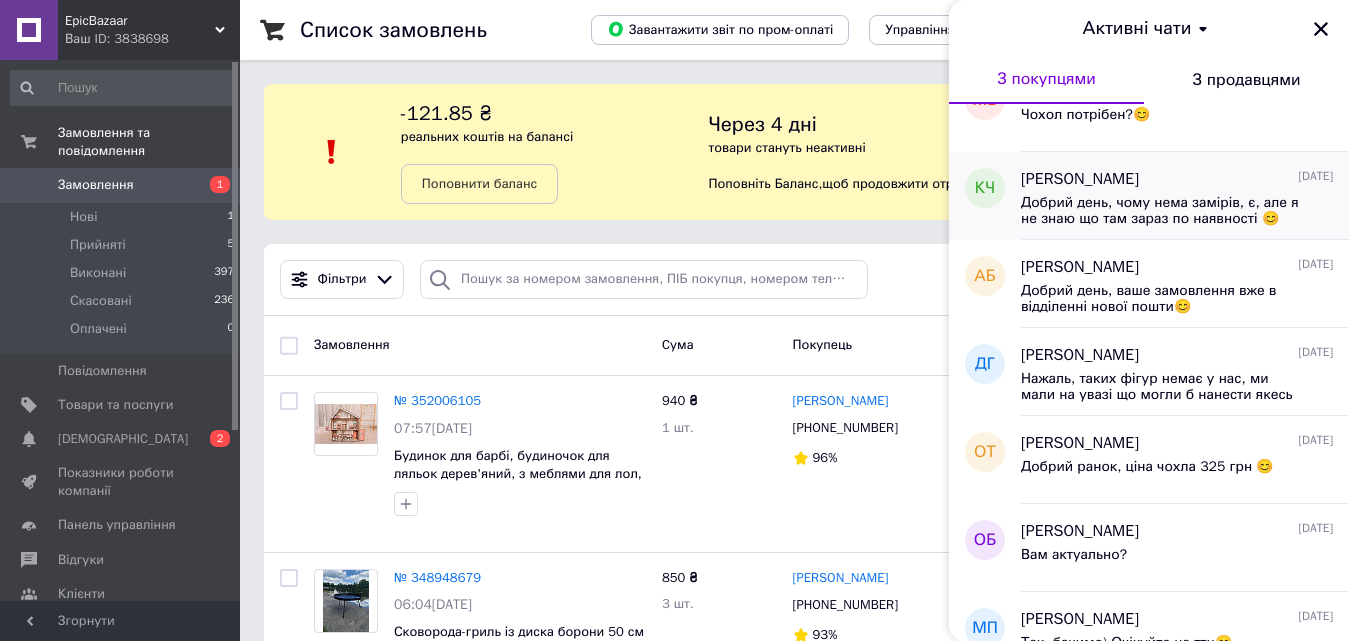 click on "Добрий день, чому нема замірів, є, але я не знаю що там зараз по наявності 😊" at bounding box center (1163, 211) 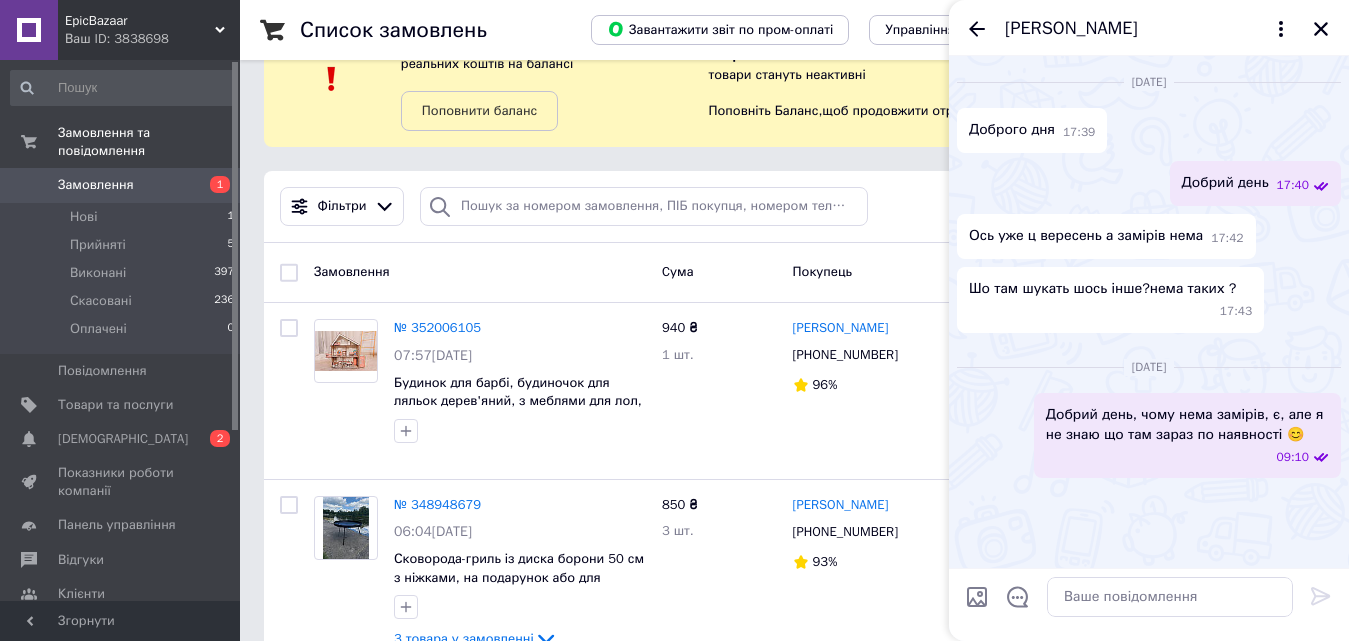scroll, scrollTop: 0, scrollLeft: 0, axis: both 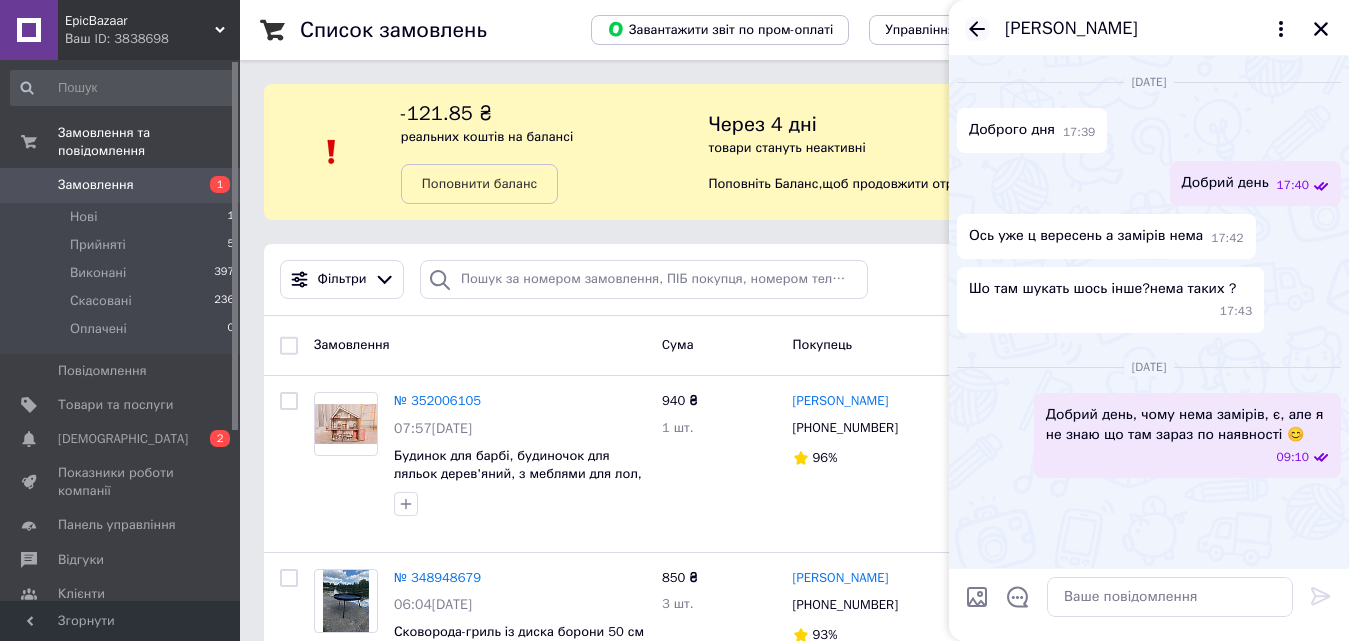 click 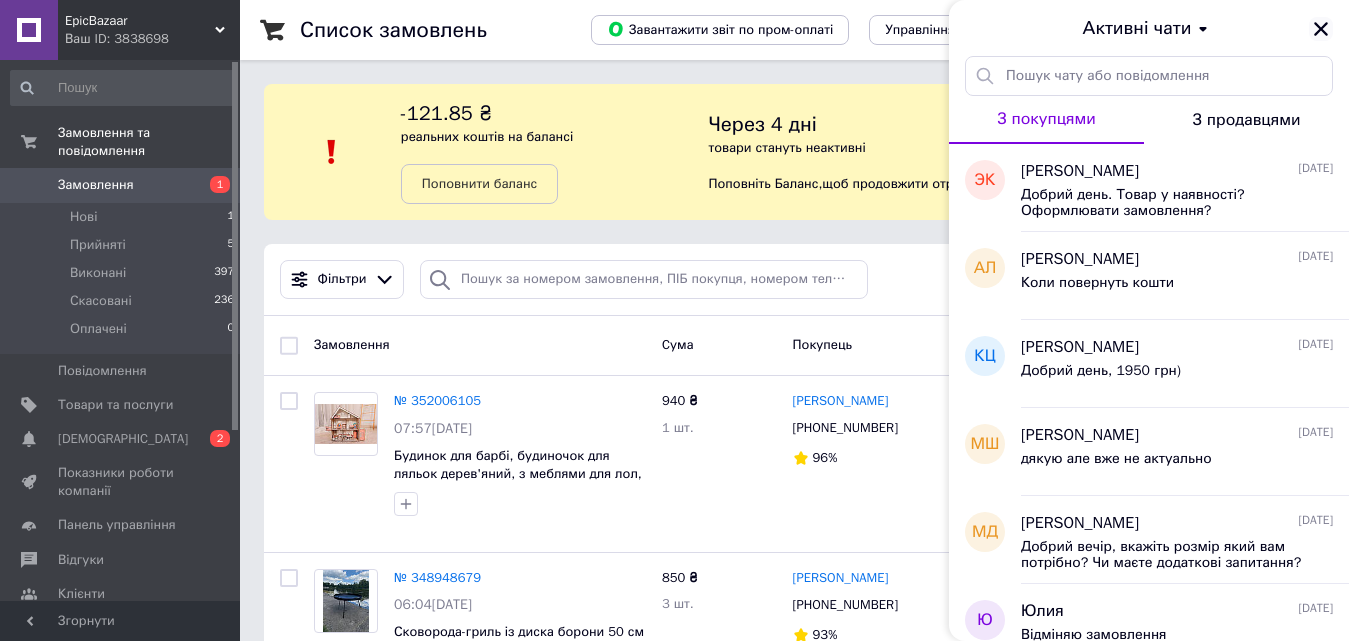 click 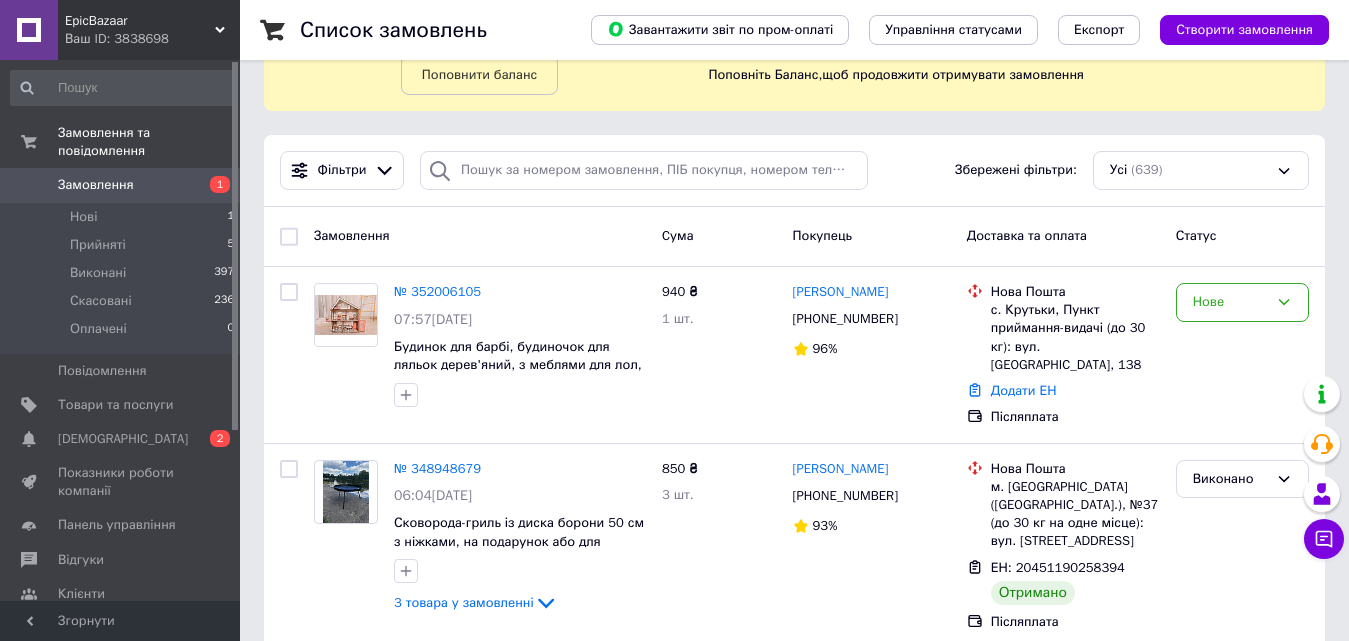scroll, scrollTop: 0, scrollLeft: 0, axis: both 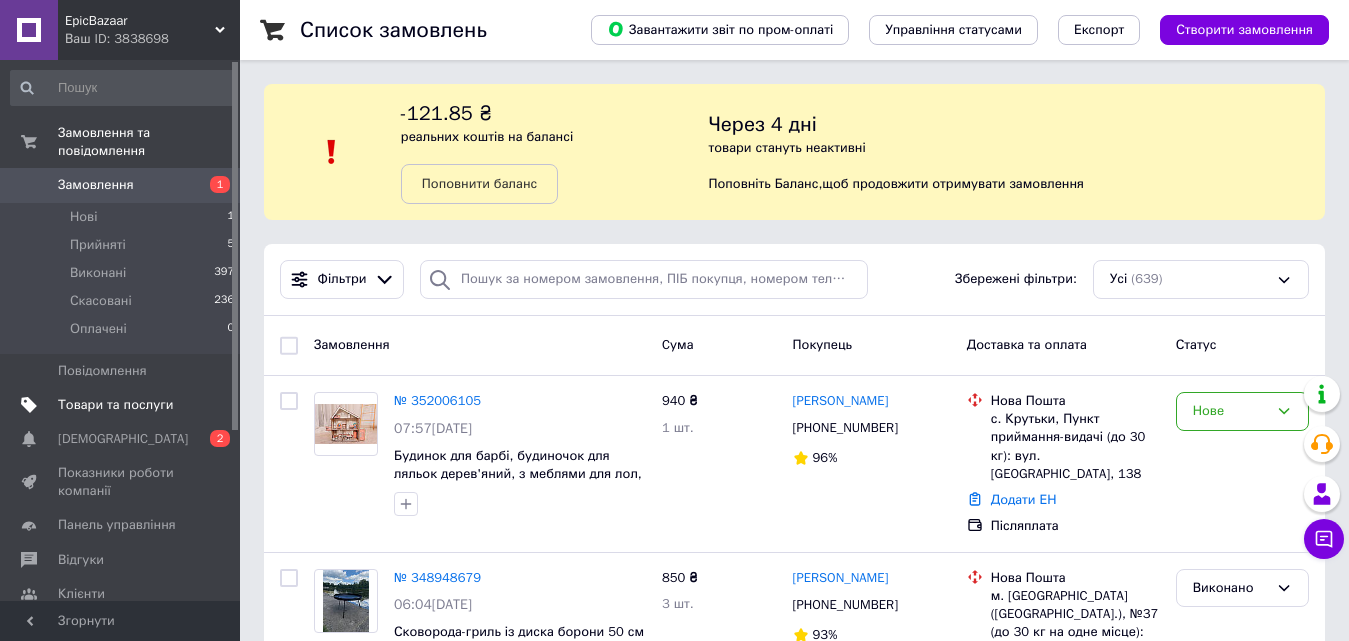 click on "Товари та послуги" at bounding box center [121, 405] 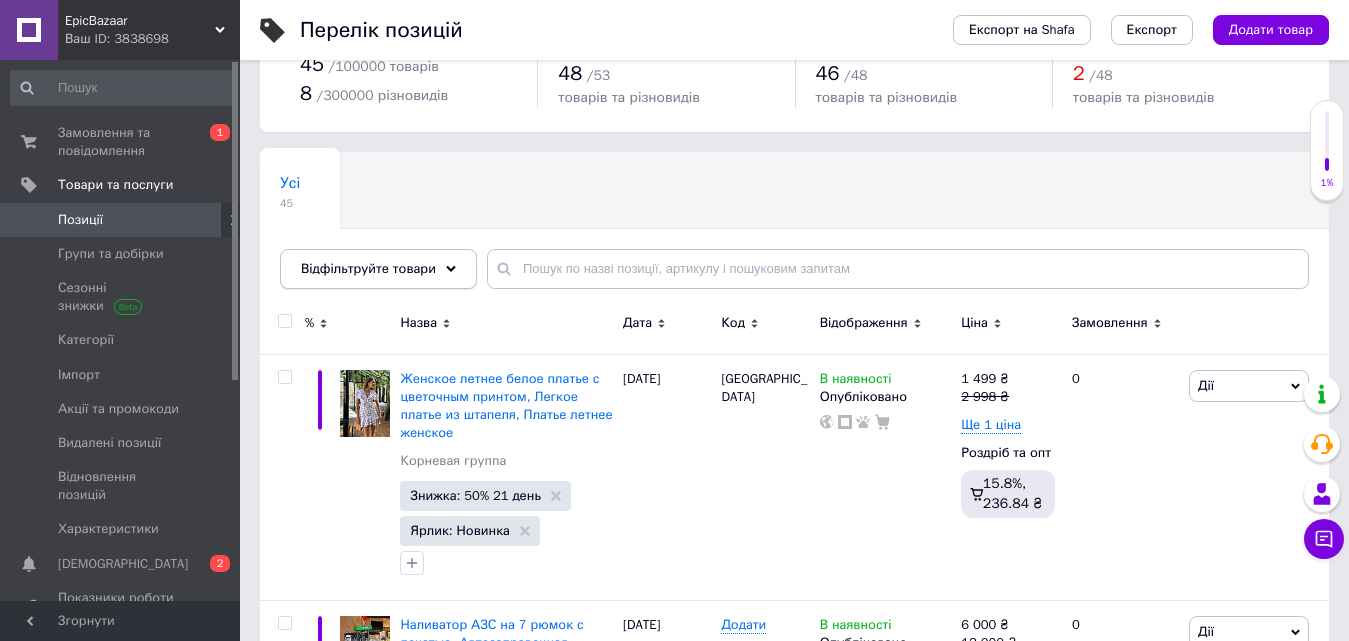 scroll, scrollTop: 200, scrollLeft: 0, axis: vertical 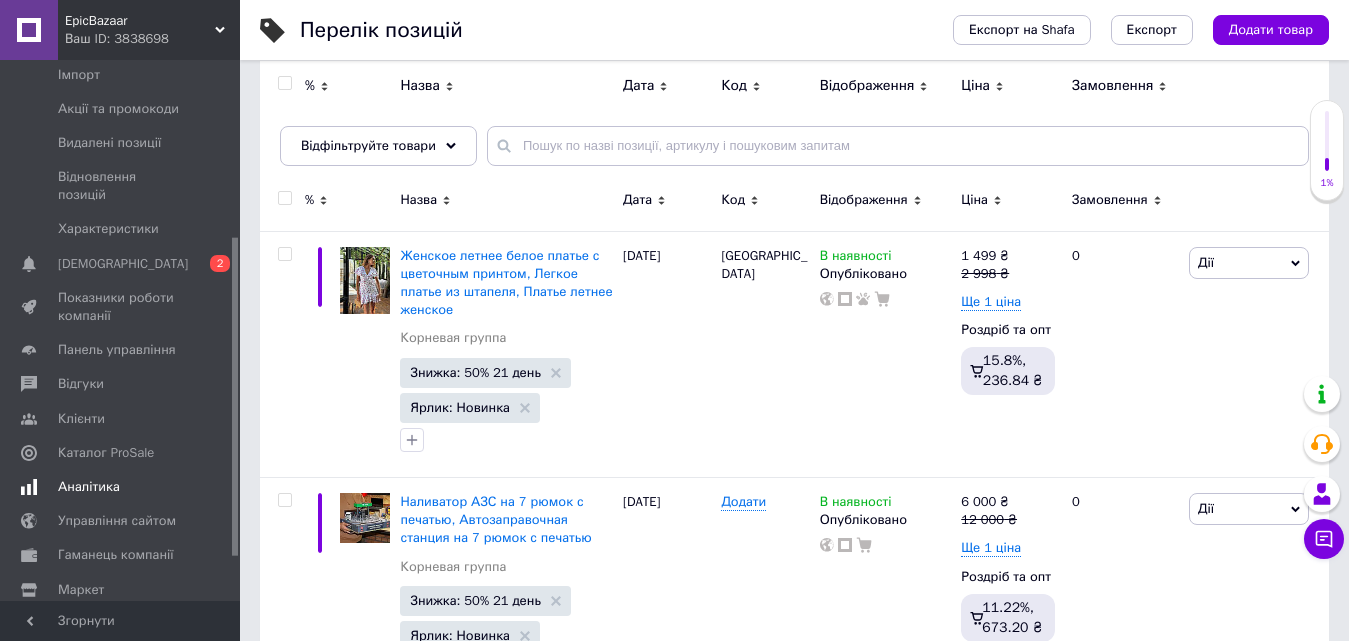 click on "Аналітика" at bounding box center [89, 487] 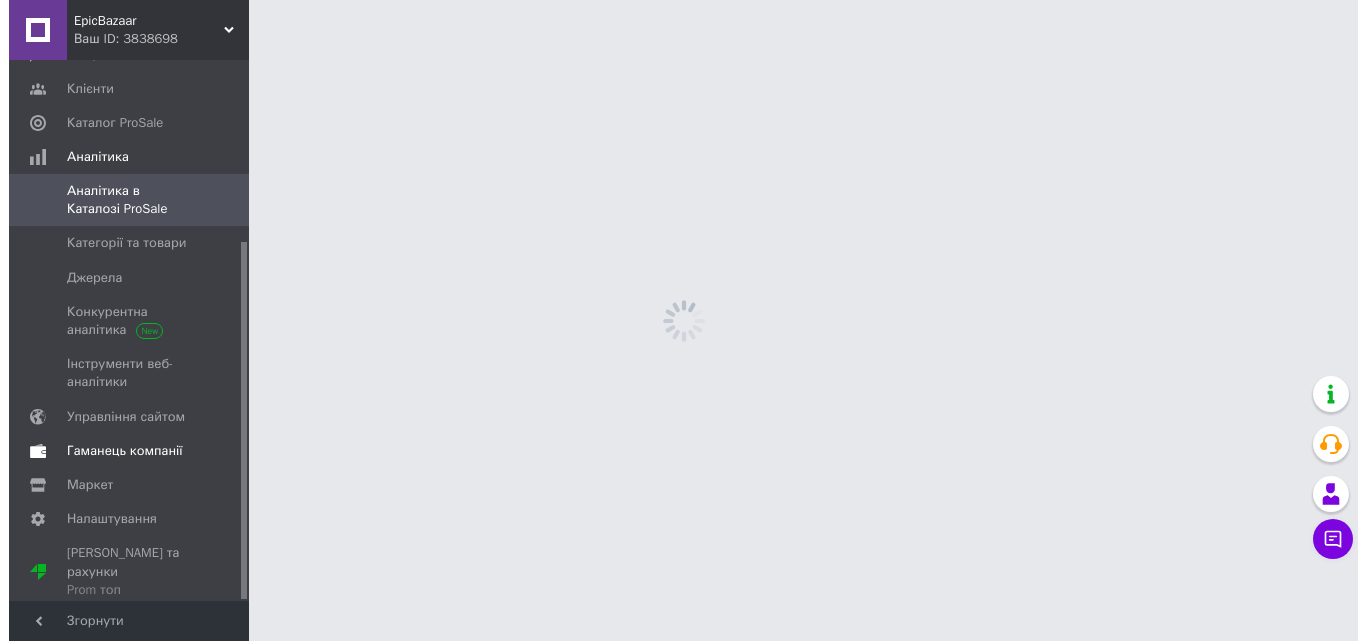 scroll, scrollTop: 0, scrollLeft: 0, axis: both 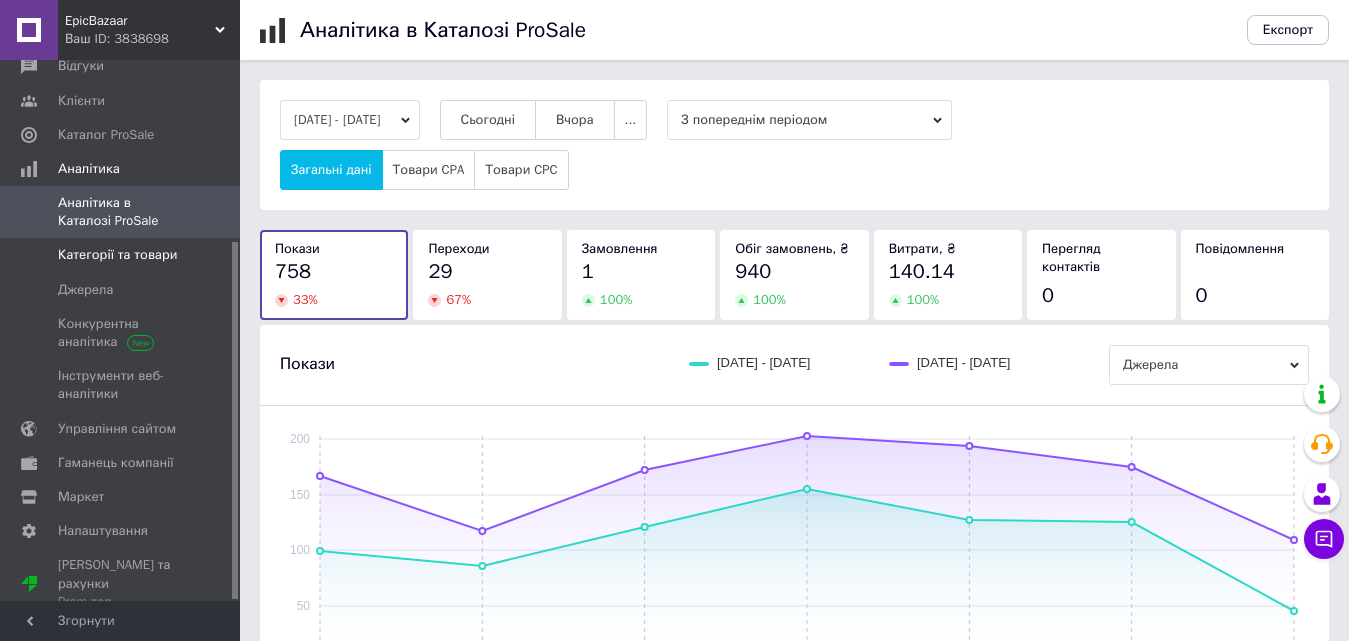 click on "Категорії та товари" at bounding box center (121, 255) 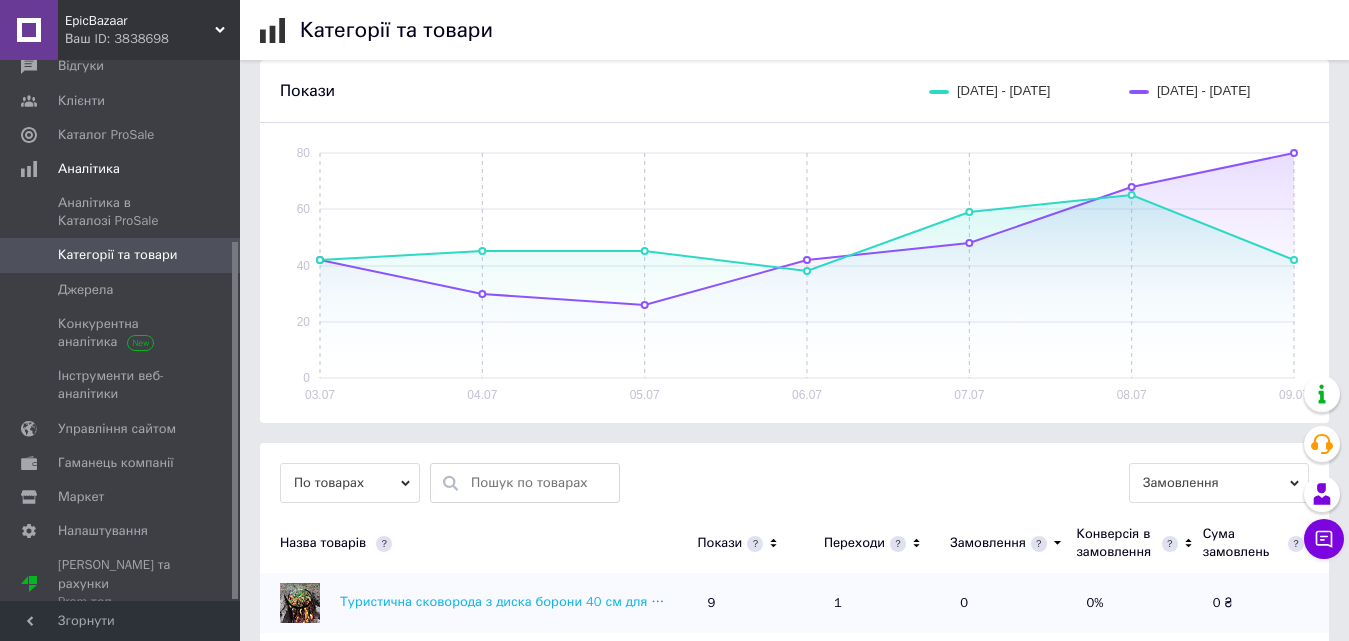 scroll, scrollTop: 400, scrollLeft: 0, axis: vertical 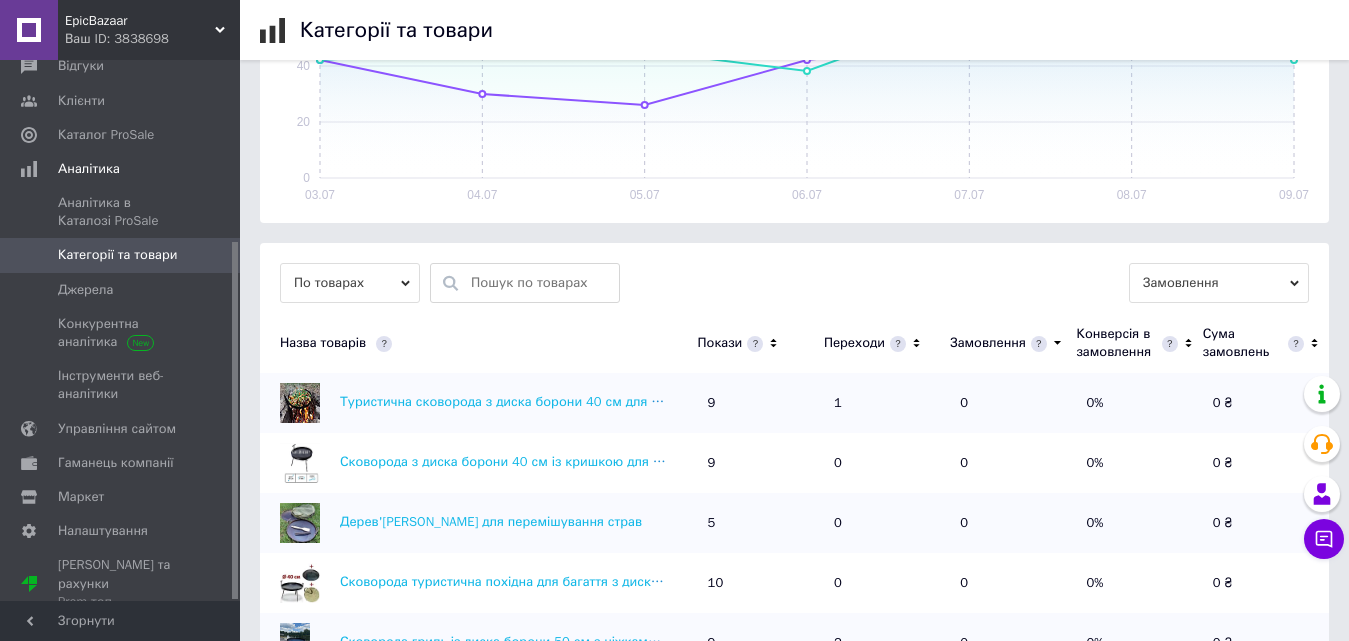 click 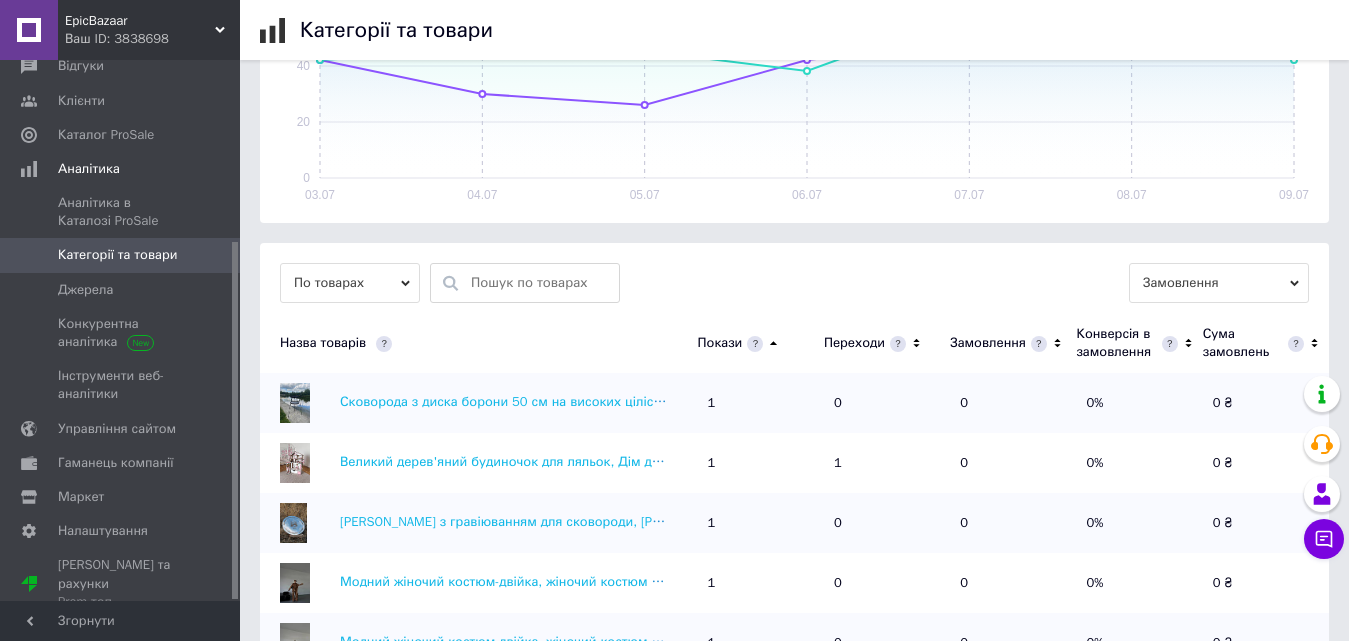 click 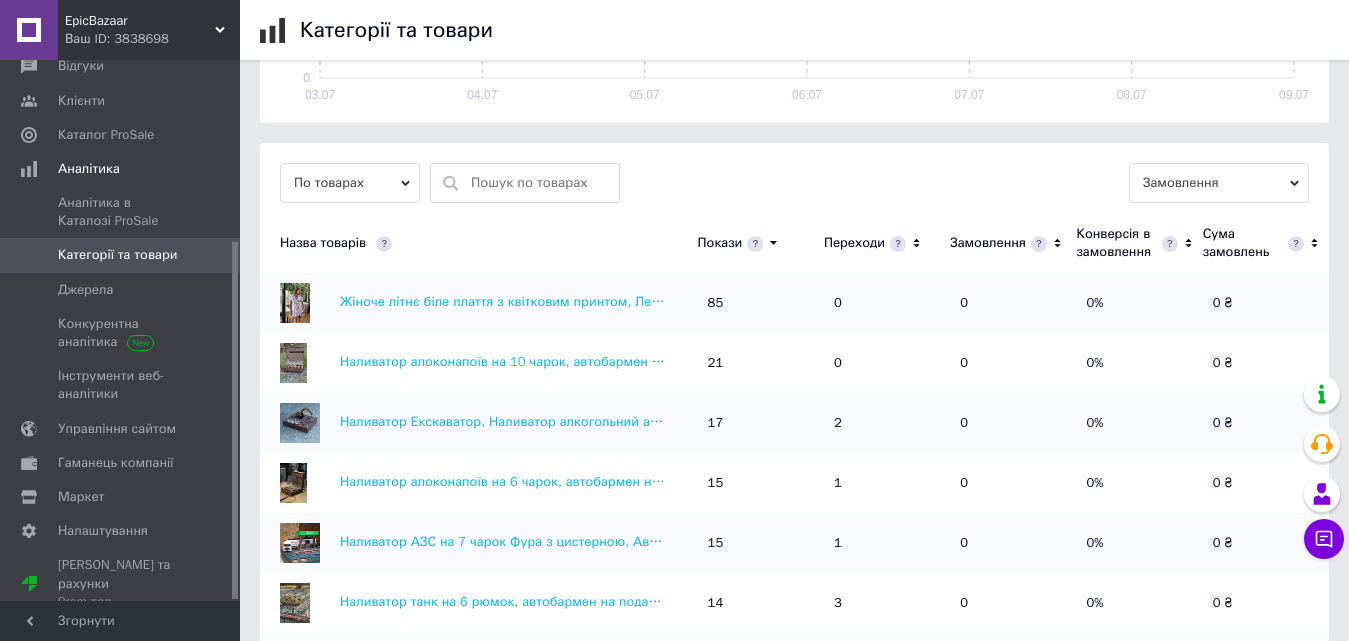 scroll, scrollTop: 600, scrollLeft: 0, axis: vertical 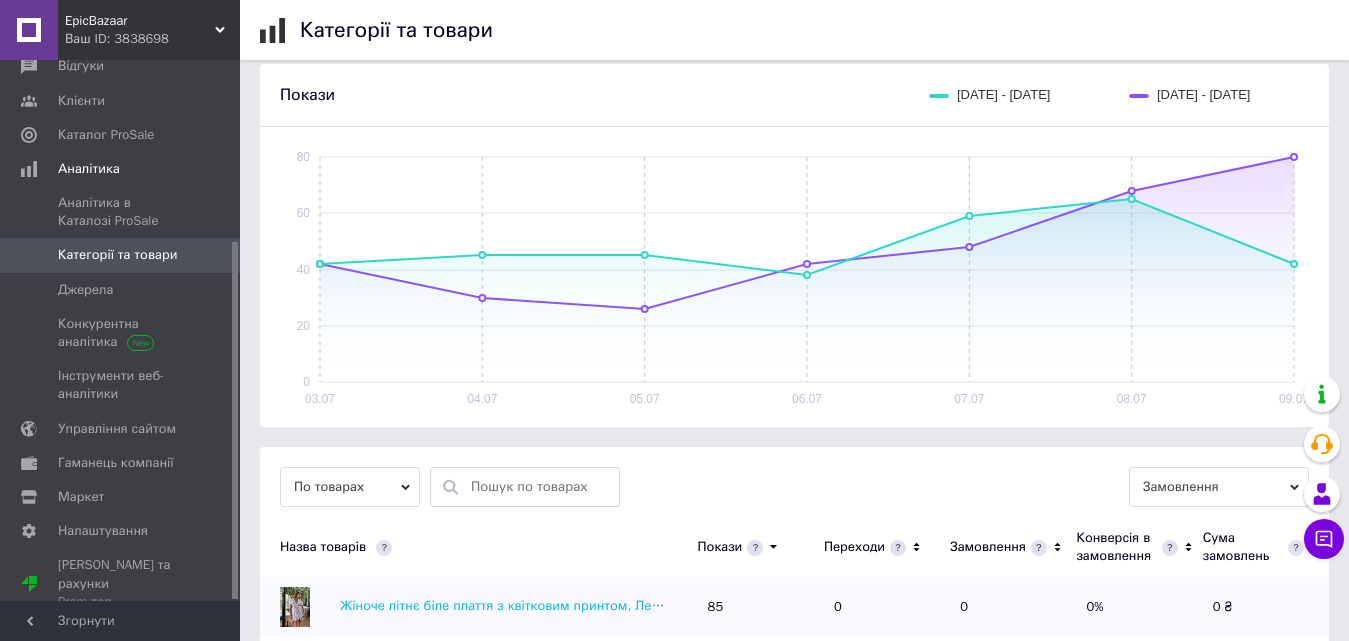 click 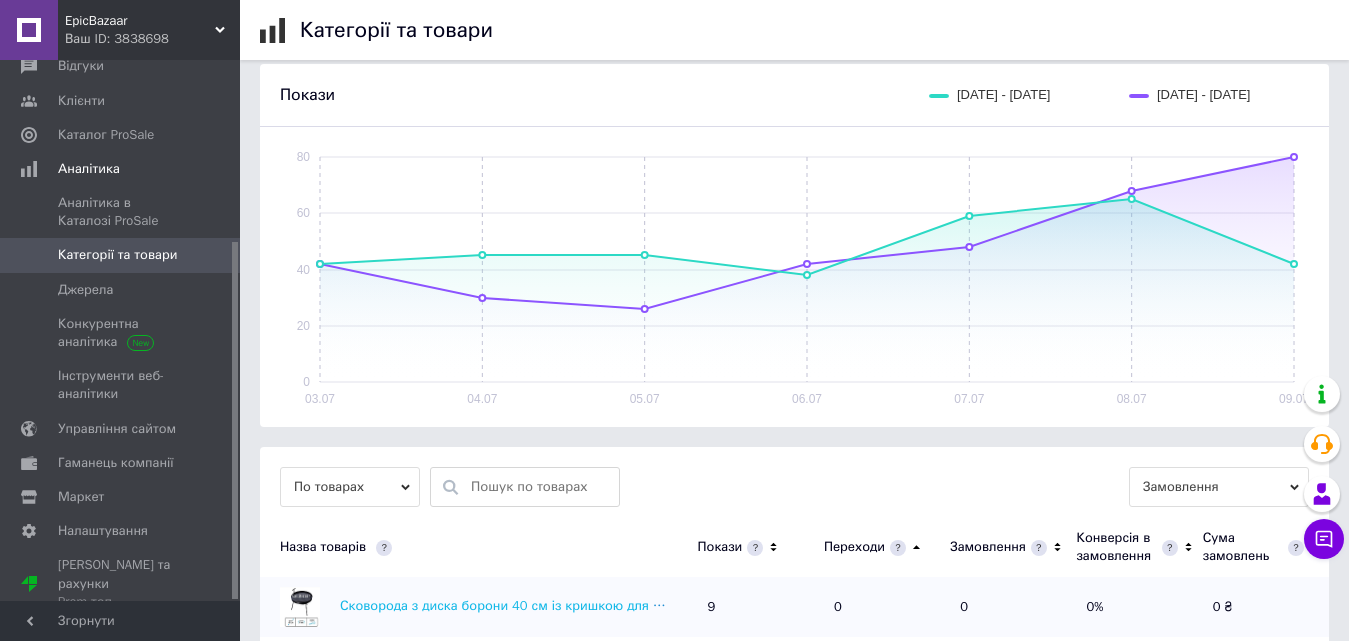click 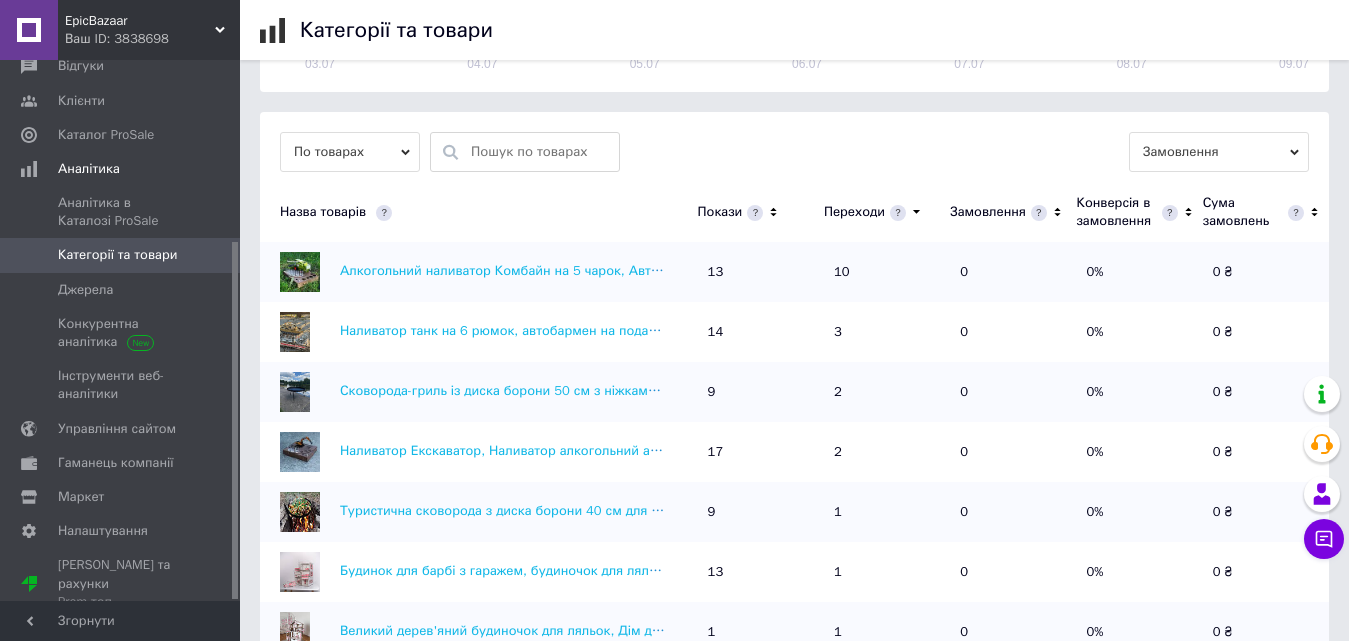scroll, scrollTop: 496, scrollLeft: 0, axis: vertical 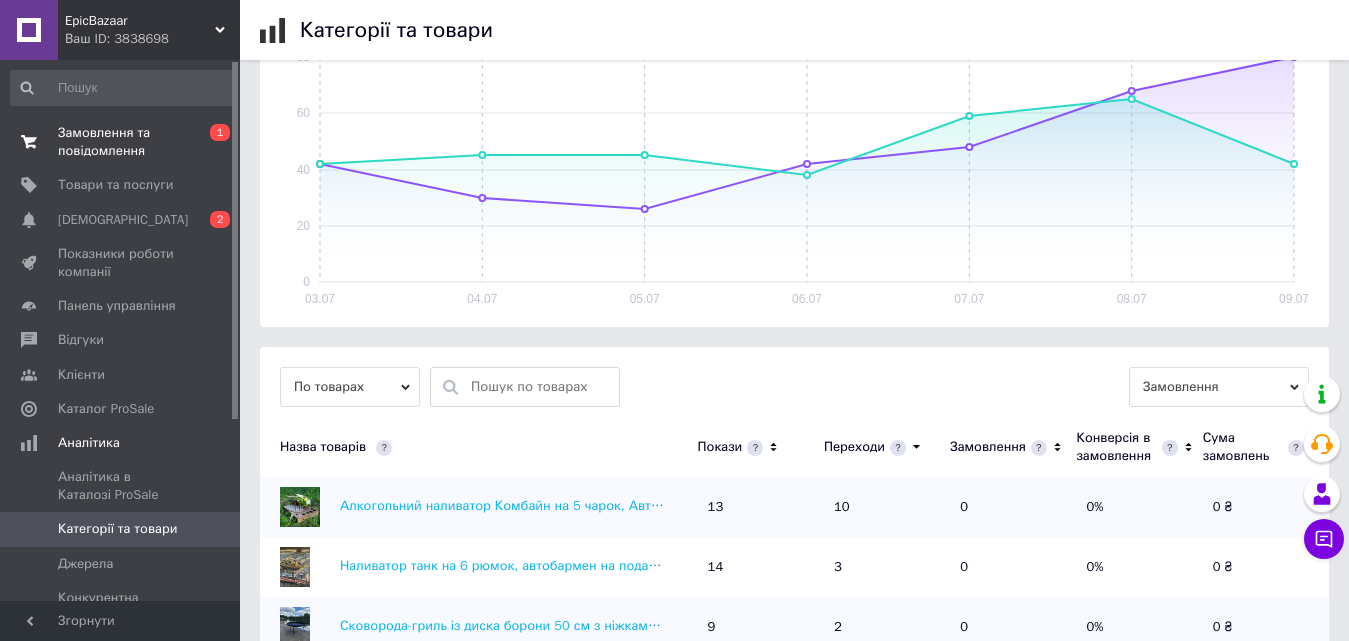 click on "Замовлення та повідомлення" at bounding box center (121, 142) 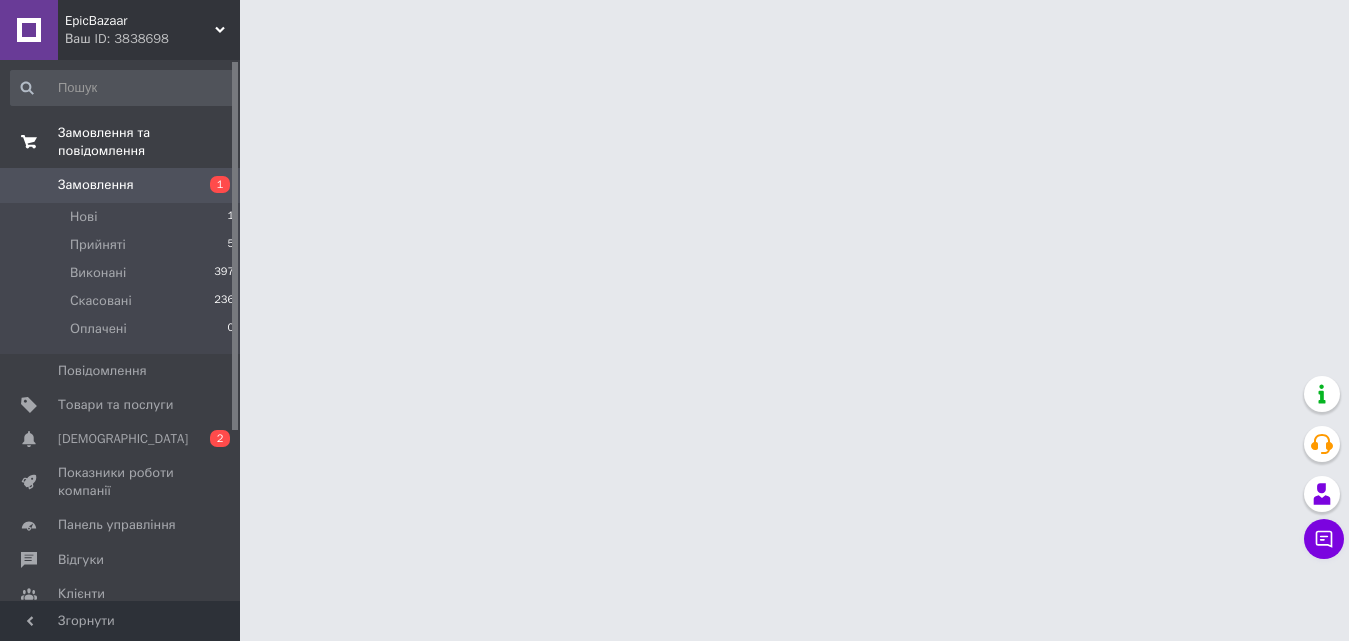scroll, scrollTop: 0, scrollLeft: 0, axis: both 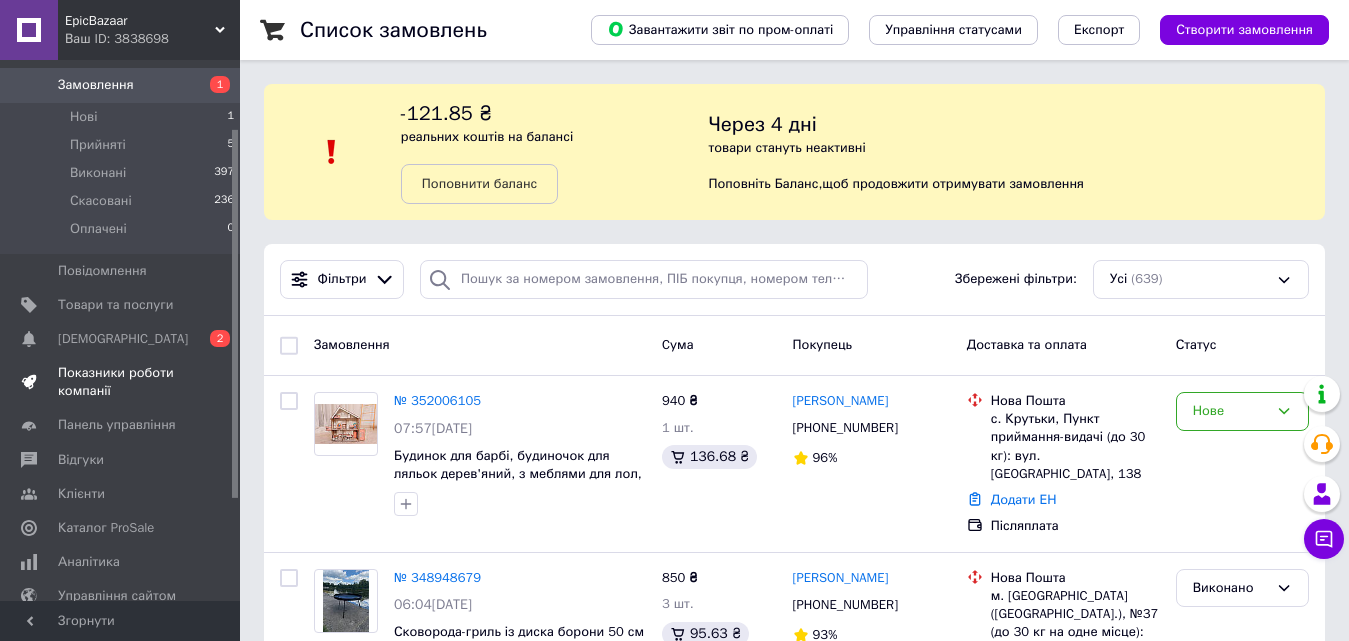 click on "Показники роботи компанії" at bounding box center [121, 382] 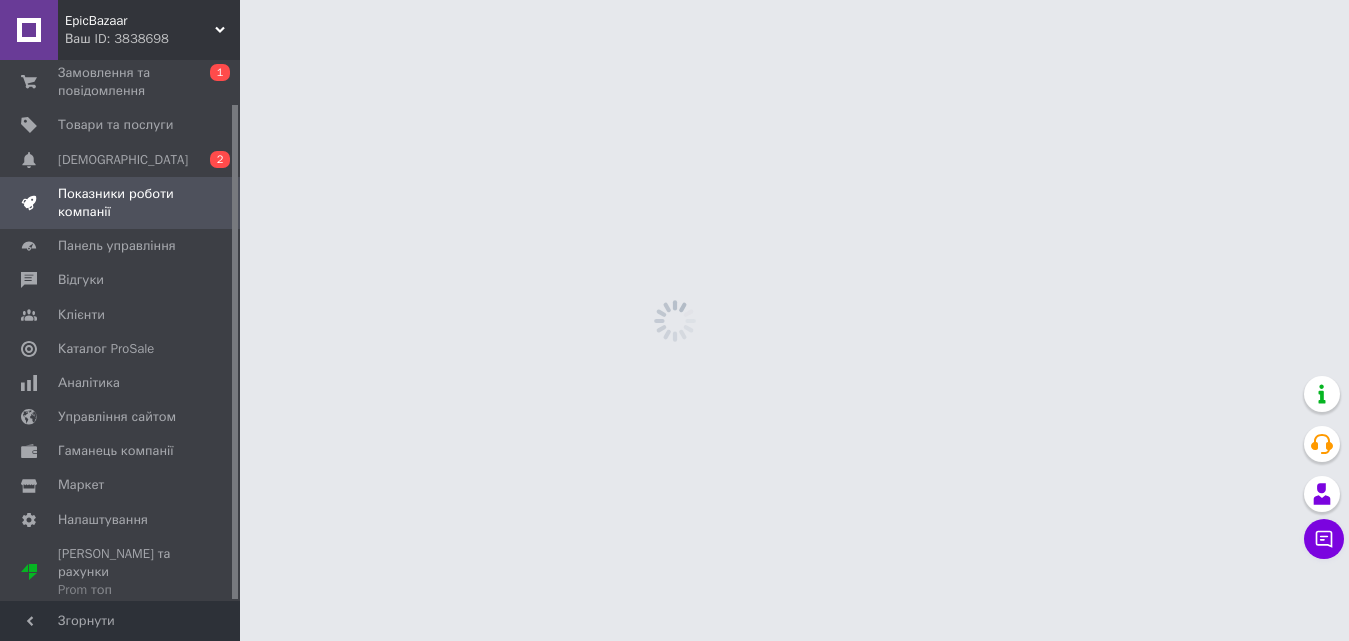 scroll, scrollTop: 48, scrollLeft: 0, axis: vertical 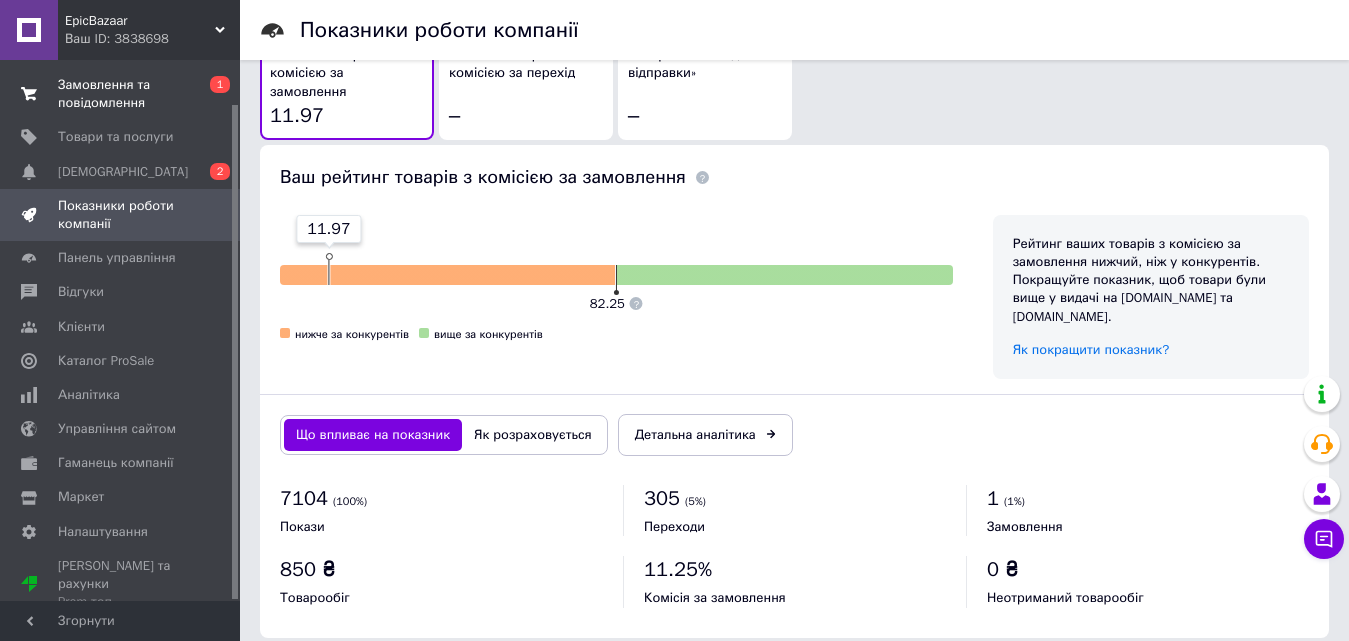 click on "Замовлення та повідомлення" at bounding box center [121, 94] 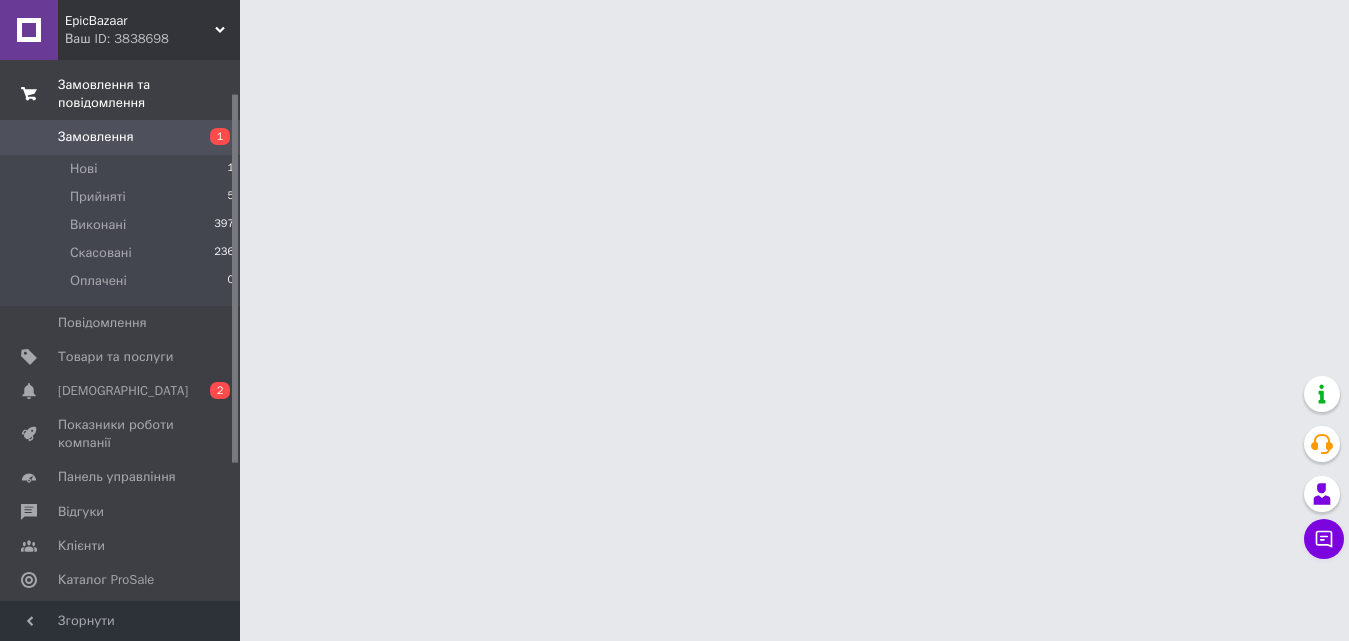 scroll, scrollTop: 0, scrollLeft: 0, axis: both 